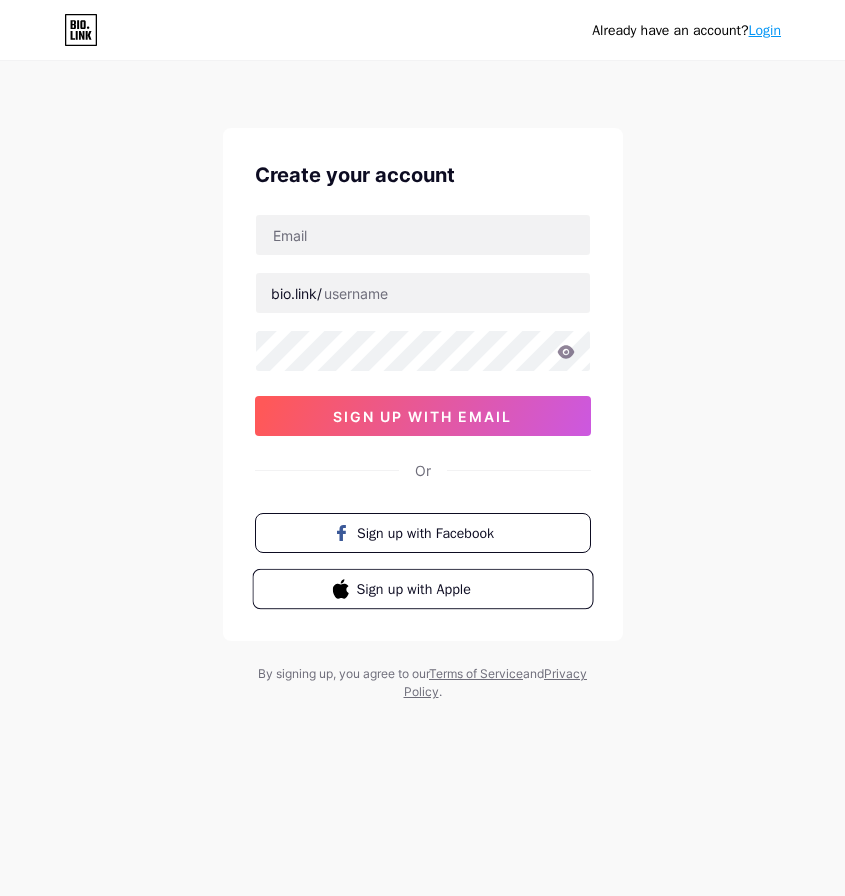scroll, scrollTop: 0, scrollLeft: 0, axis: both 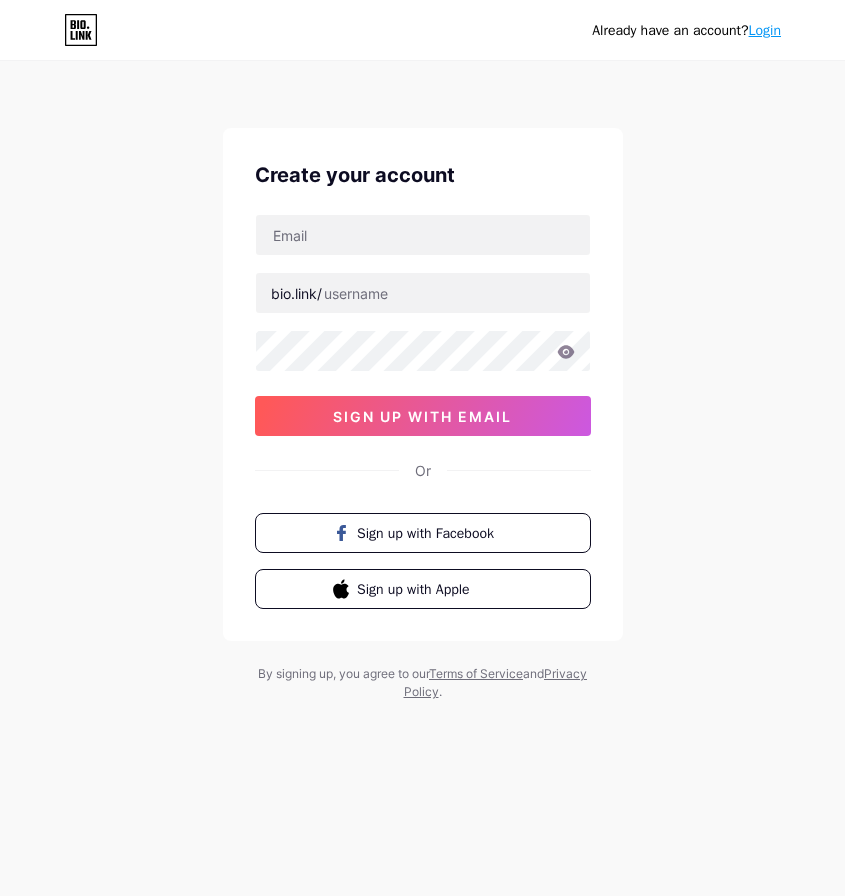 drag, startPoint x: 534, startPoint y: 185, endPoint x: 510, endPoint y: 212, distance: 36.124783 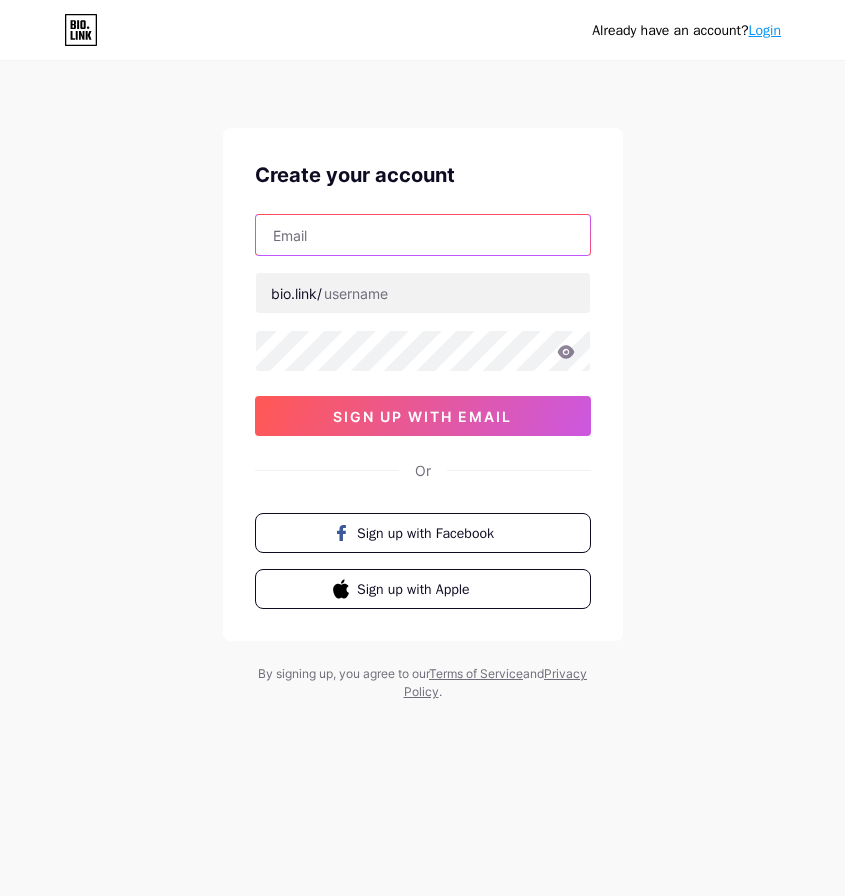 click at bounding box center (423, 235) 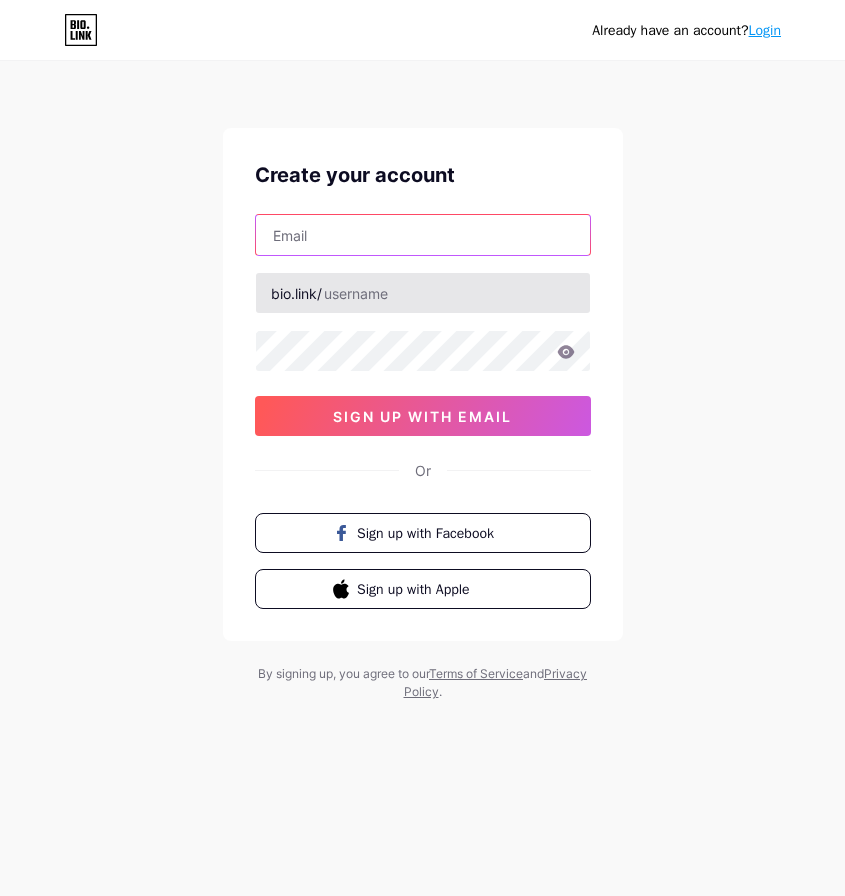 type on "direksitoto@gmail.com" 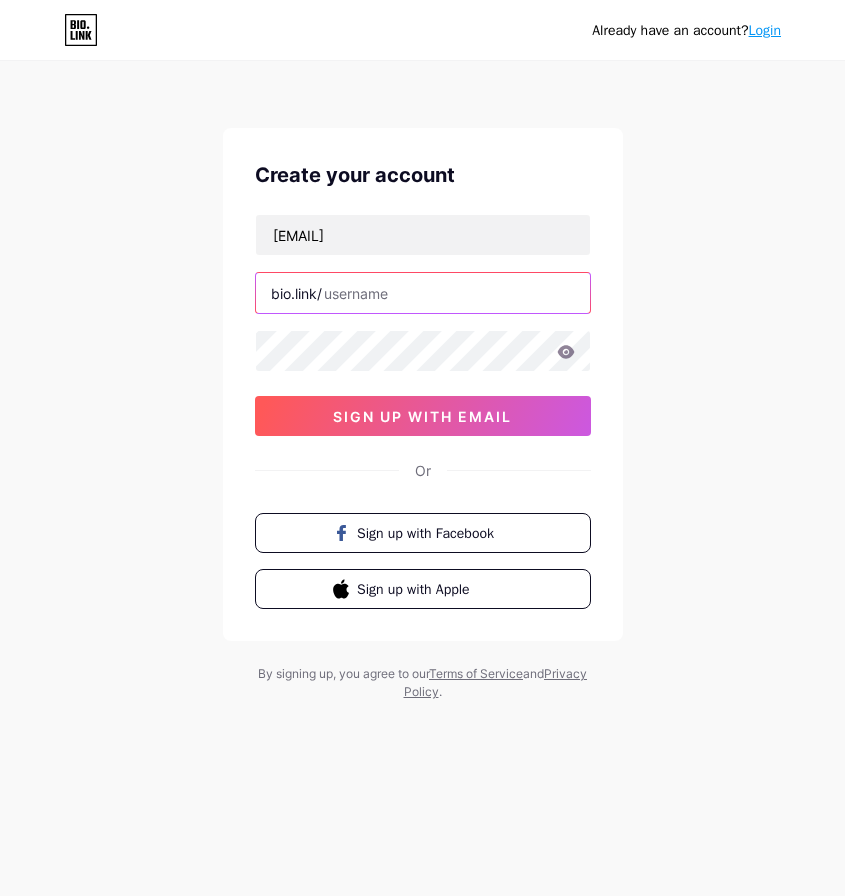 click at bounding box center (423, 293) 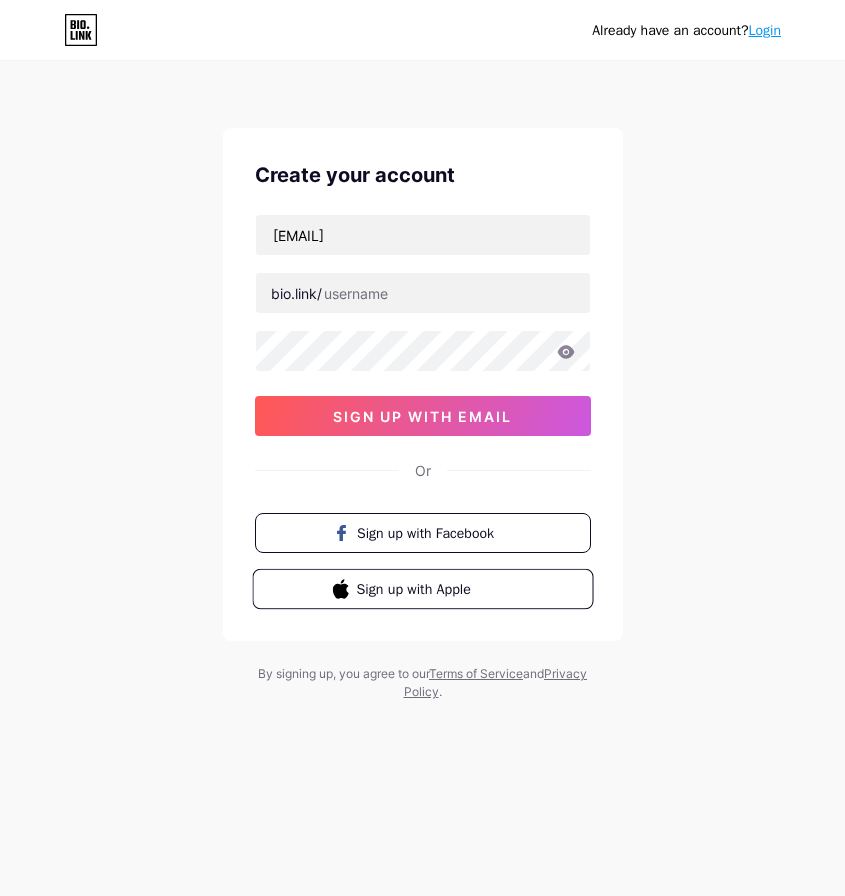 drag, startPoint x: 432, startPoint y: 849, endPoint x: 383, endPoint y: 595, distance: 258.6832 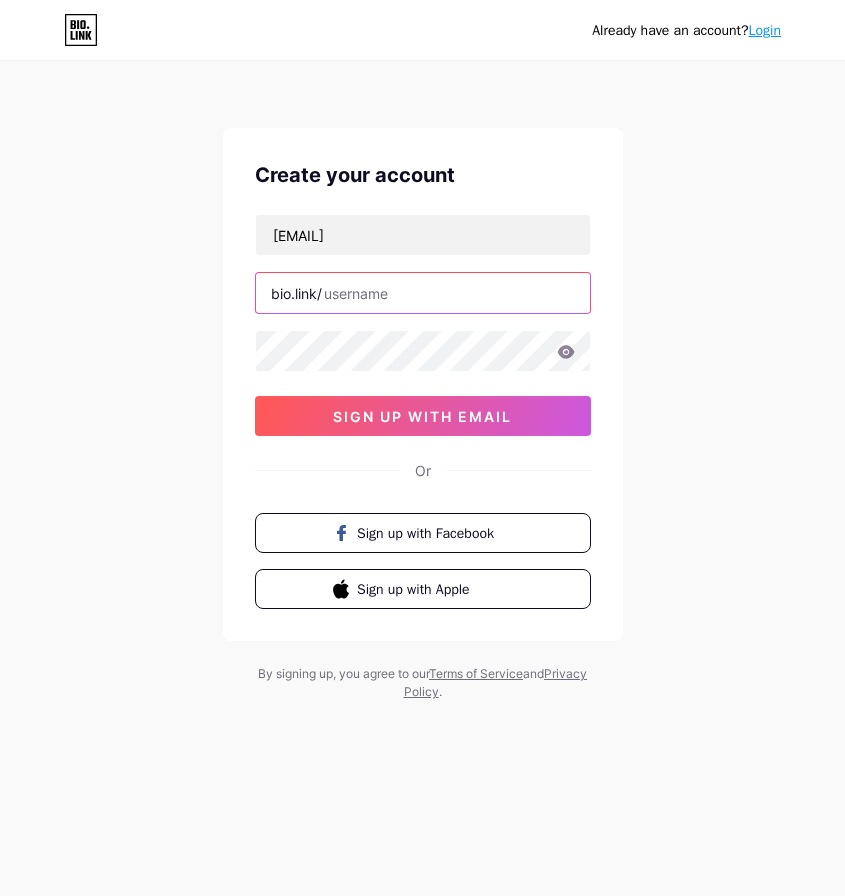 click at bounding box center [423, 293] 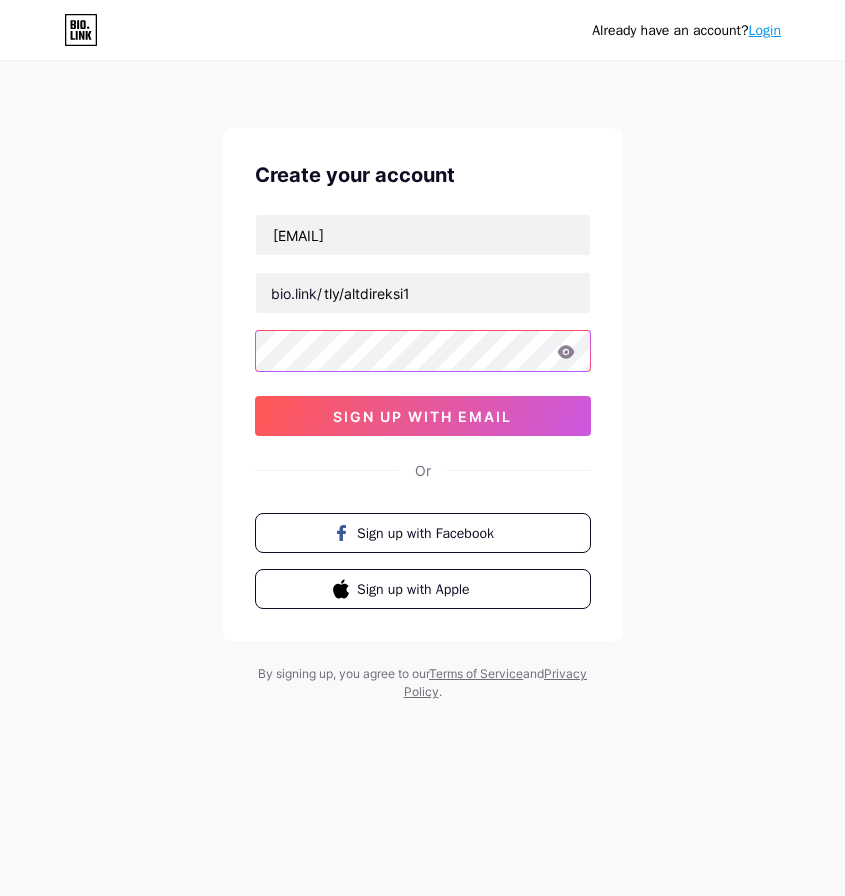 type on "t.ly/altdireksi1" 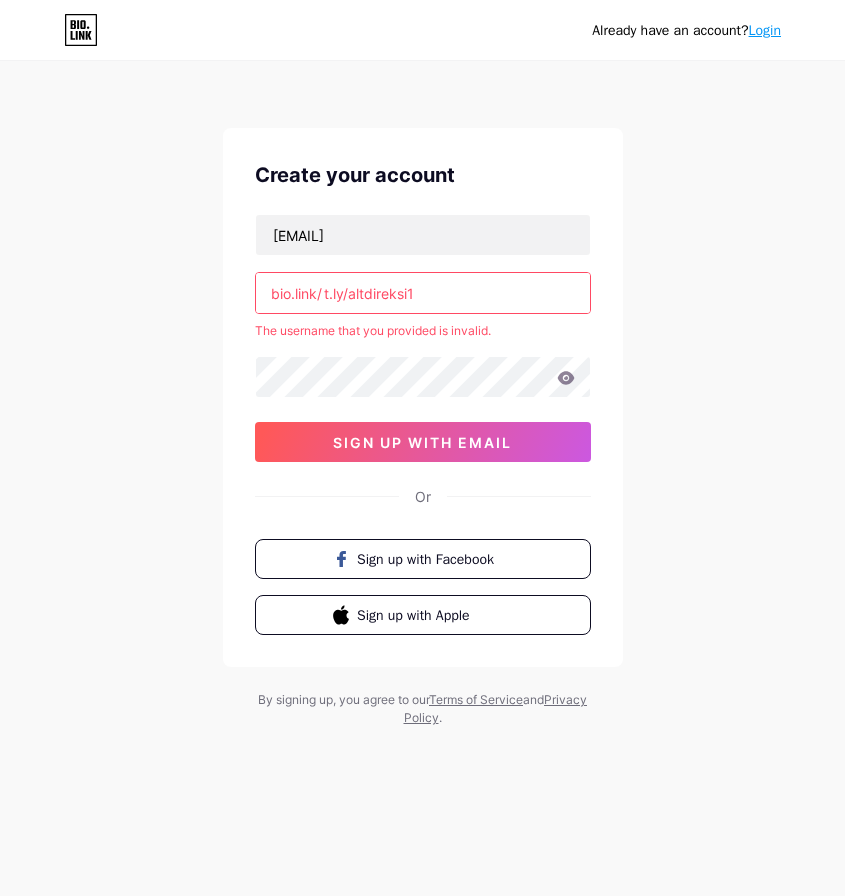 drag, startPoint x: 339, startPoint y: 769, endPoint x: 339, endPoint y: 755, distance: 14 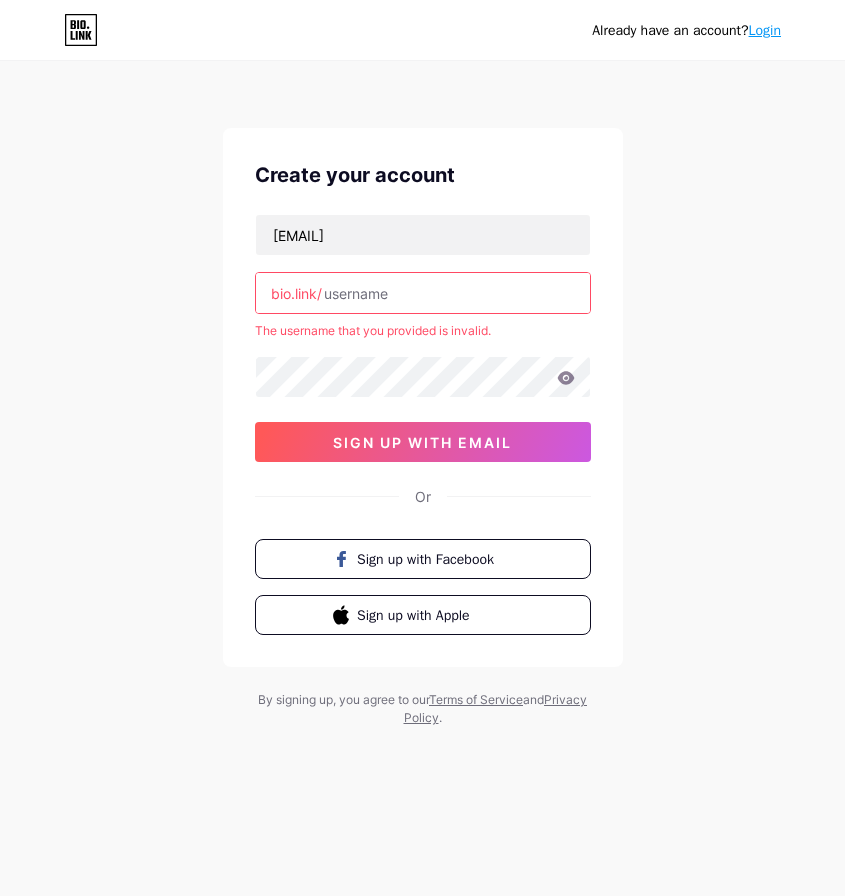 click on "Already have an account?  Login   Create your account     direksitoto@gmail.com     bio.link/       The username that you provided is invalid.                 sign up with email         Or       Sign up with Facebook
Sign up with Apple
By signing up, you agree to our  Terms of Service  and  Privacy Policy ." at bounding box center (422, 448) 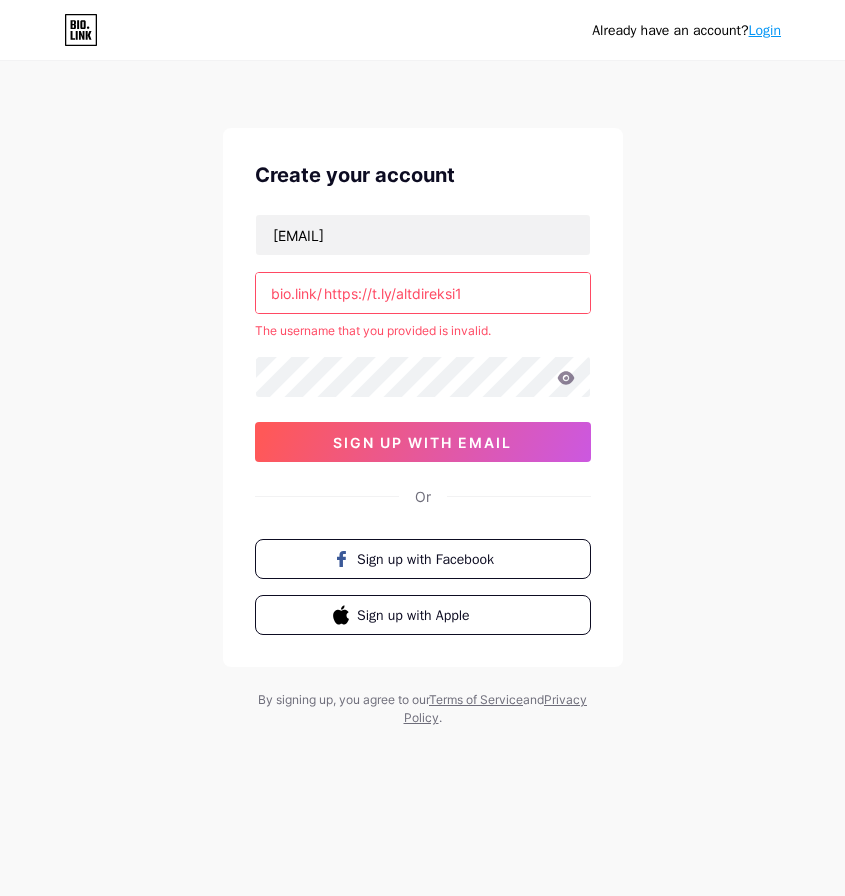 click on "Already have an account?  Login   Create your account     direksitoto@gmail.com     bio.link/   https://t.ly/altdireksi1     The username that you provided is invalid.                 sign up with email         Or       Sign up with Facebook
Sign up with Apple
By signing up, you agree to our  Terms of Service  and  Privacy Policy ." at bounding box center (422, 395) 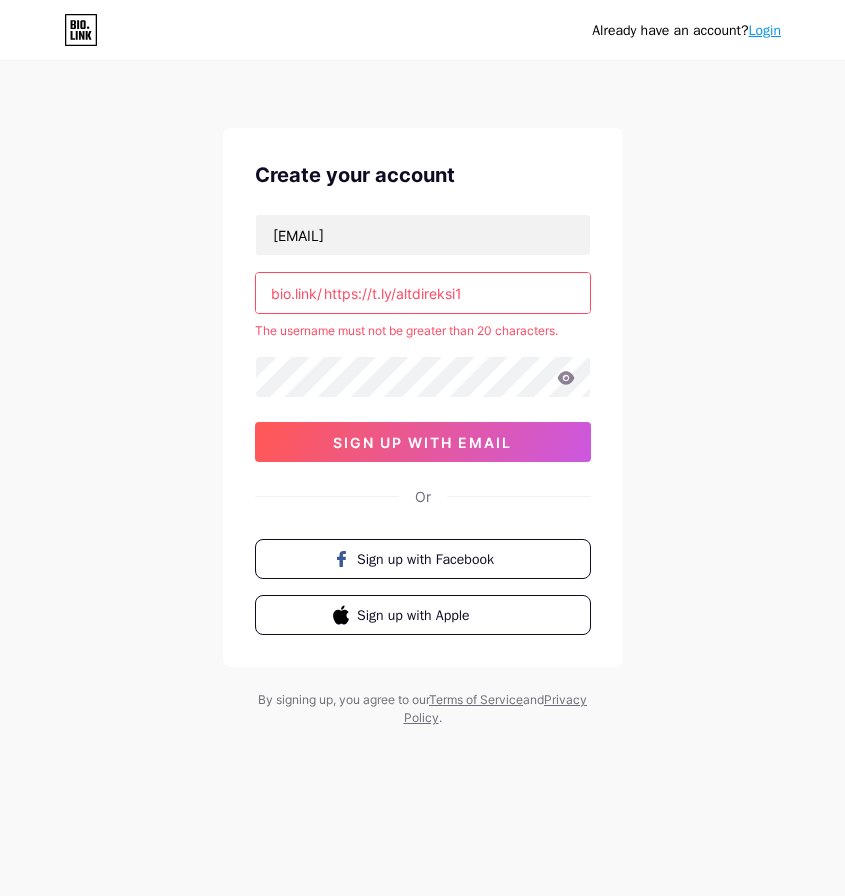 click on "https://t.ly/altdireksi1" at bounding box center [423, 293] 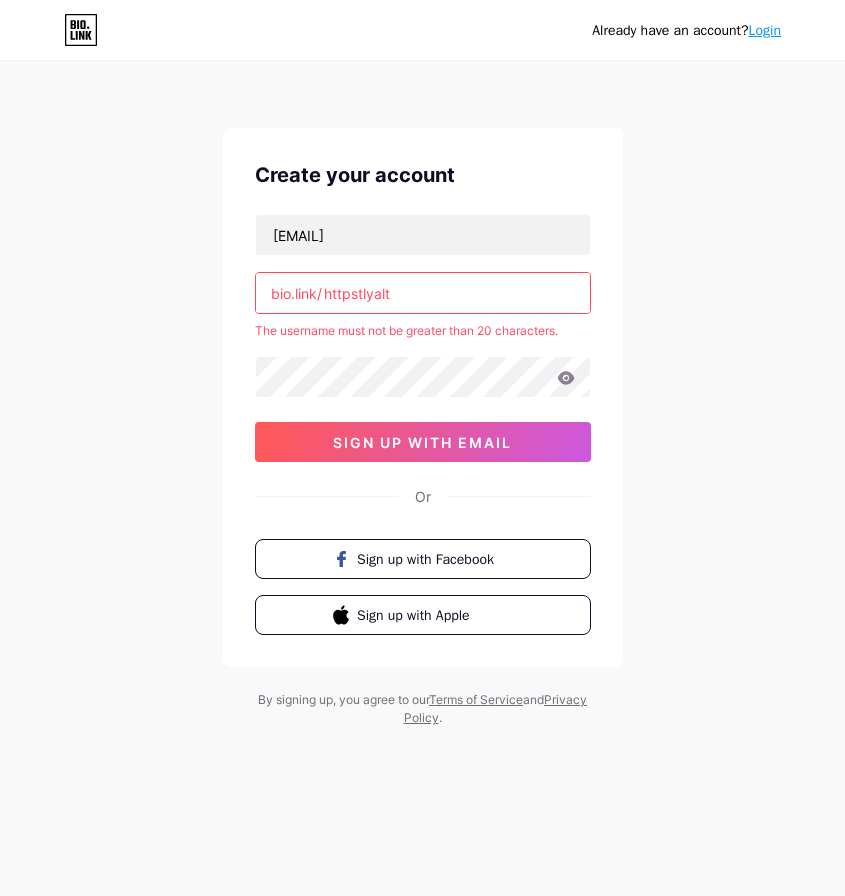 type on "httpstlyal" 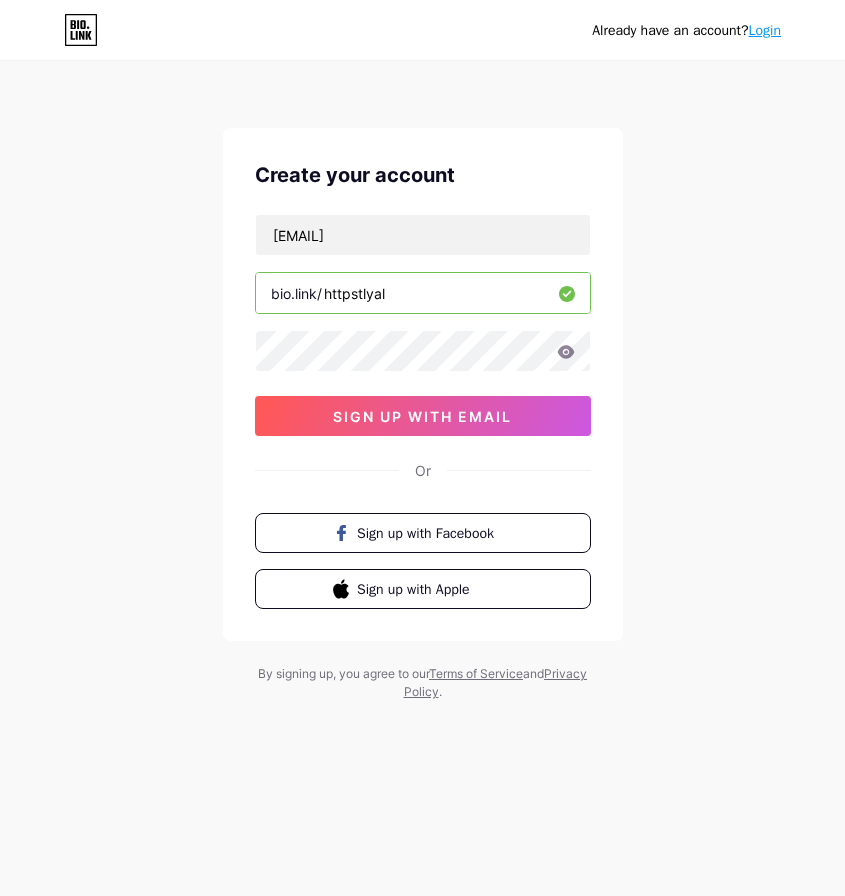 drag, startPoint x: 392, startPoint y: 291, endPoint x: 179, endPoint y: 270, distance: 214.03271 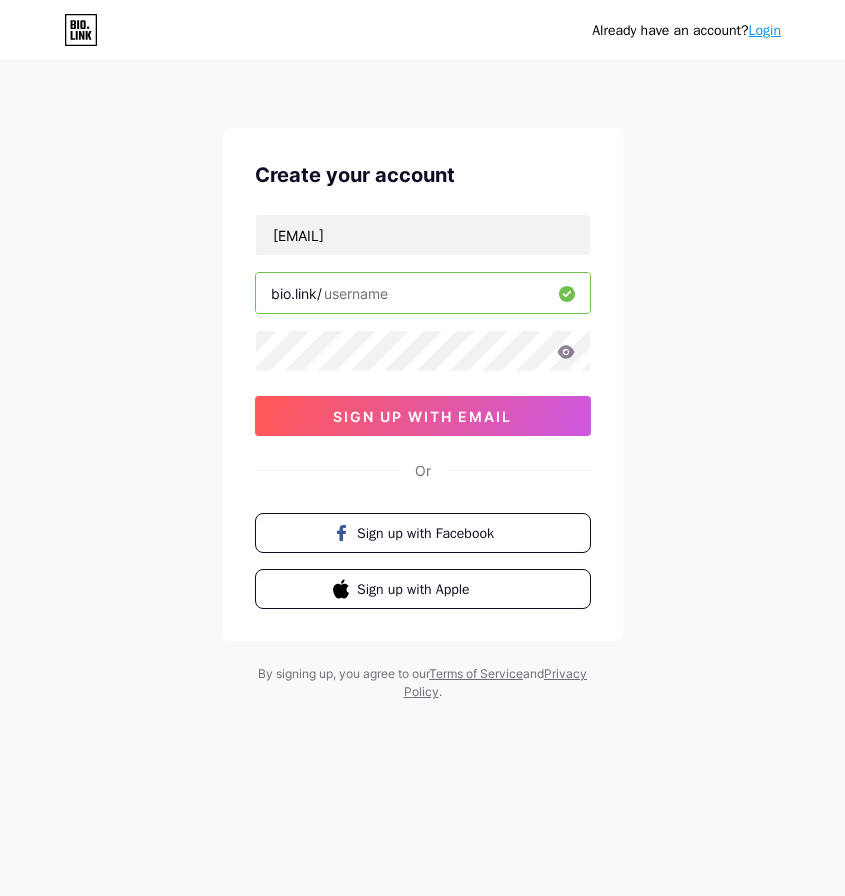 paste on "https://t.ly/altdireksi1" 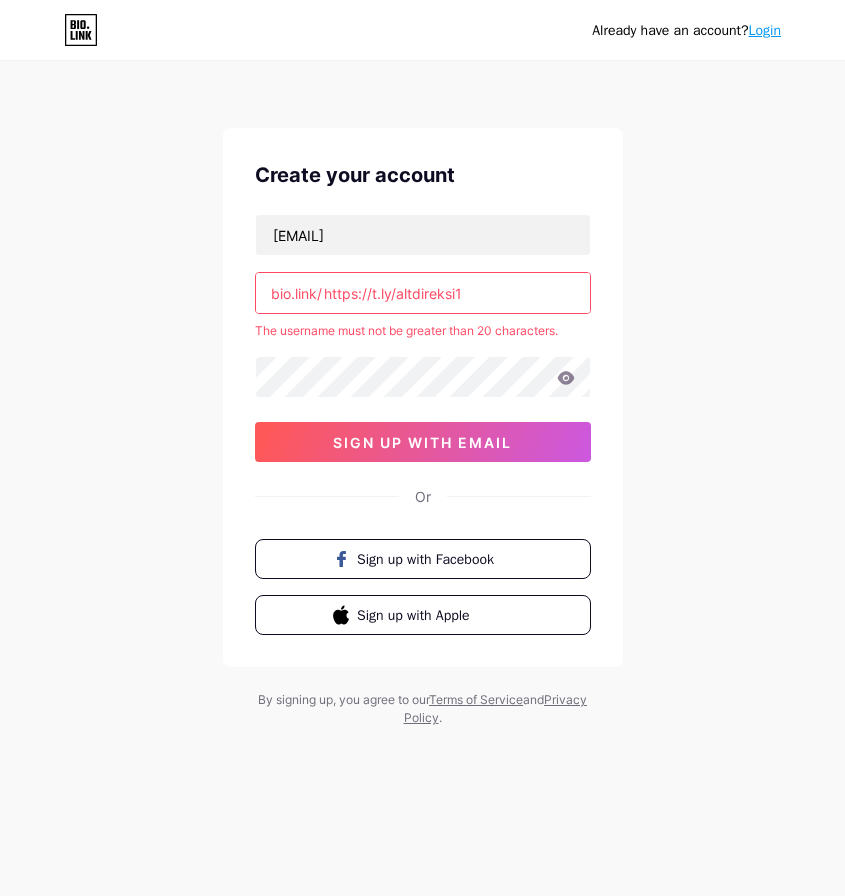 drag, startPoint x: 376, startPoint y: 300, endPoint x: 366, endPoint y: 296, distance: 10.770329 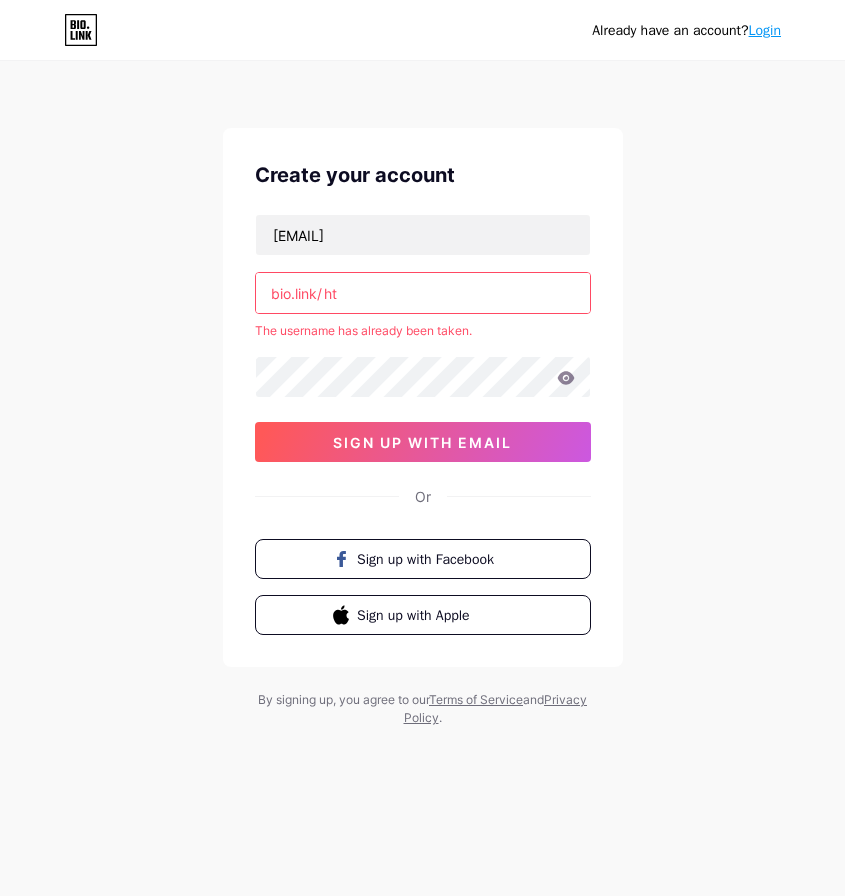 type on "h" 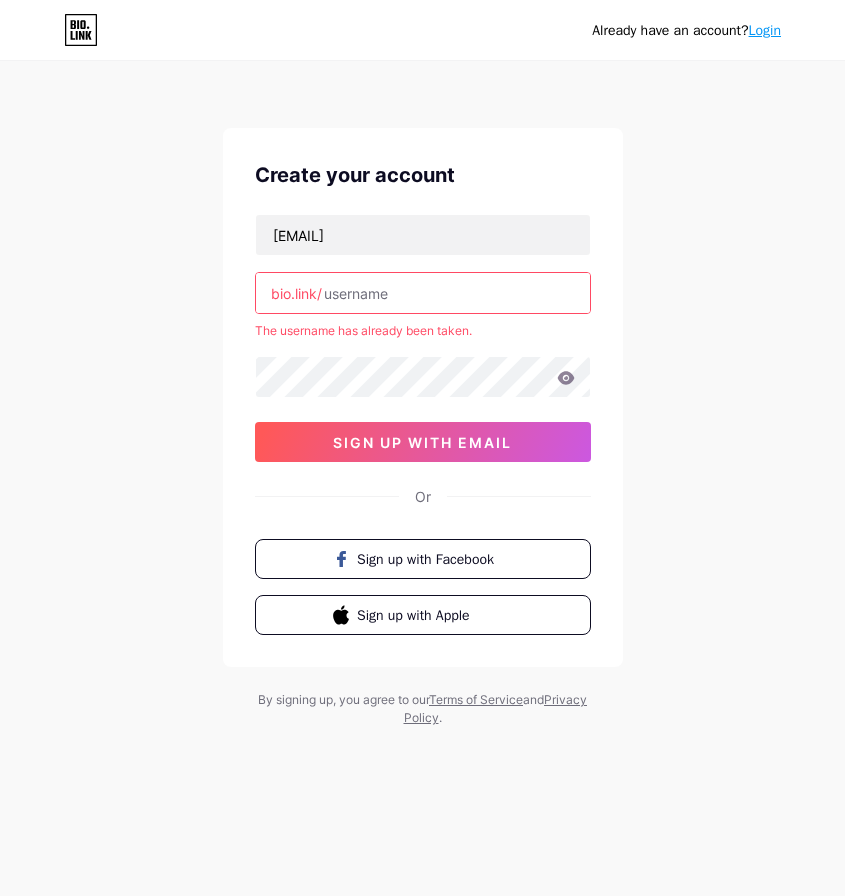paste on "https://t.ly/altdireksi1" 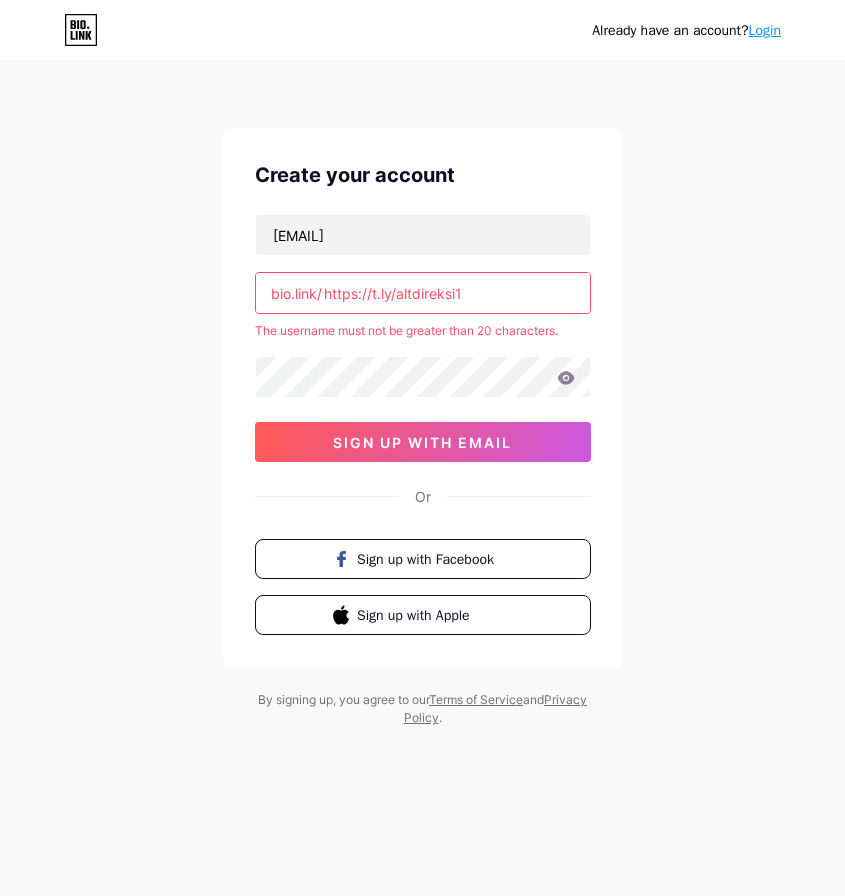 click on "https://t.ly/altdireksi1" at bounding box center (423, 293) 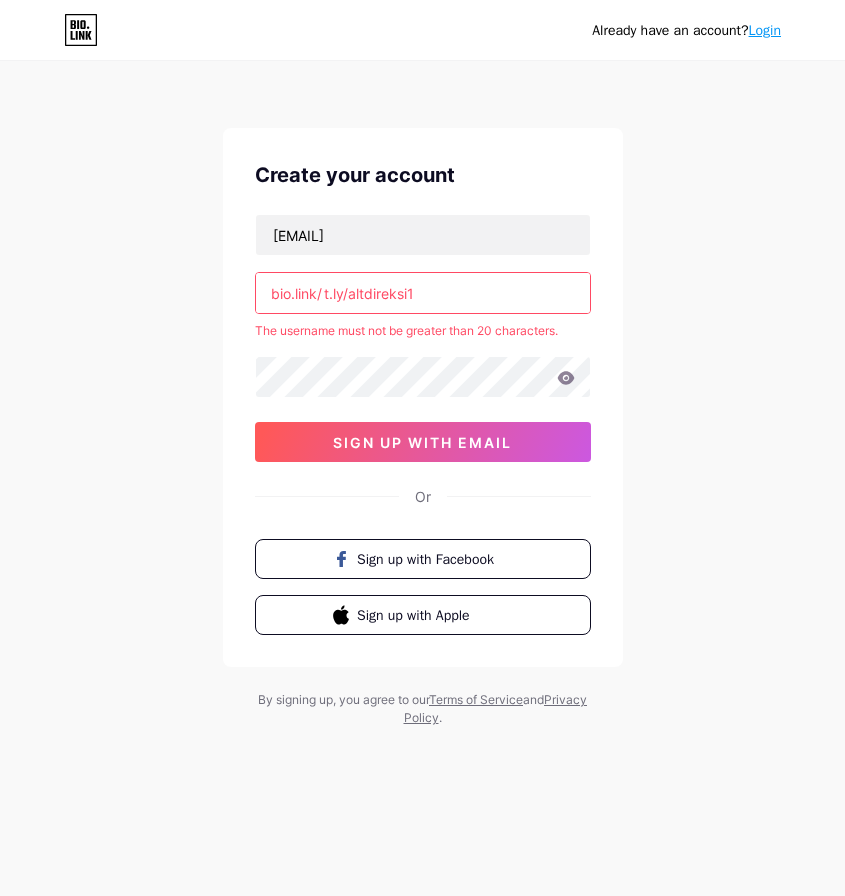 click on "Already have an account?  Login   Create your account     direksitoto@gmail.com     bio.link/   t.ly/altdireksi1     The username must not be greater than 20 characters.                 sign up with email         Or       Sign up with Facebook
Sign up with Apple
By signing up, you agree to our  Terms of Service  and  Privacy Policy ." at bounding box center (422, 395) 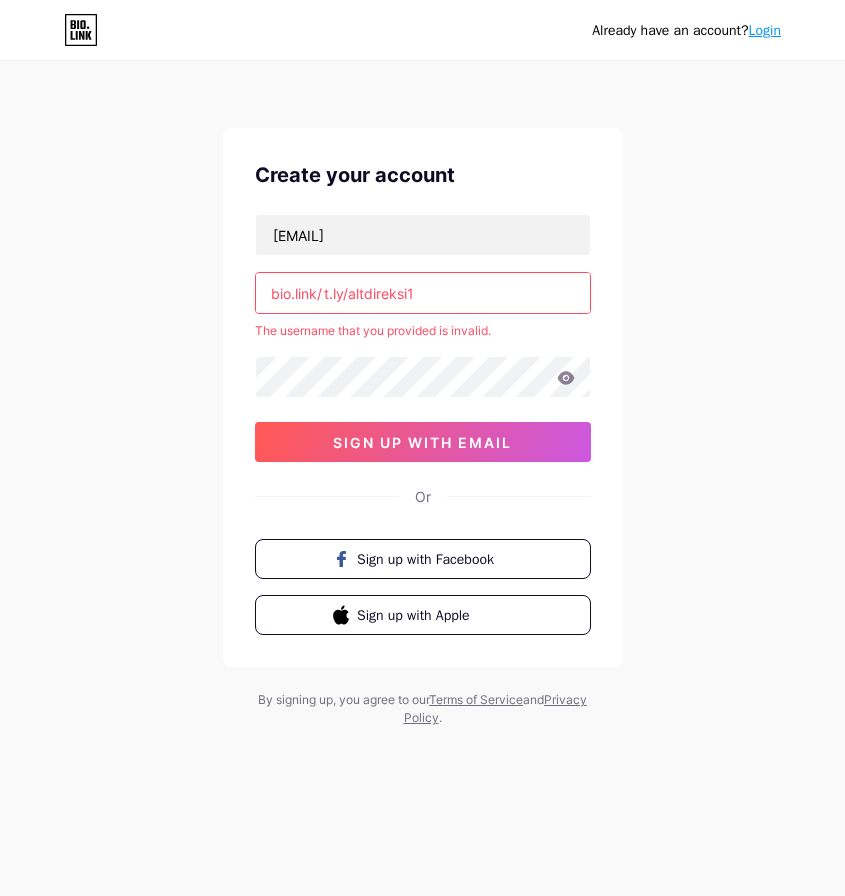 click on "t.ly/altdireksi1" at bounding box center (423, 293) 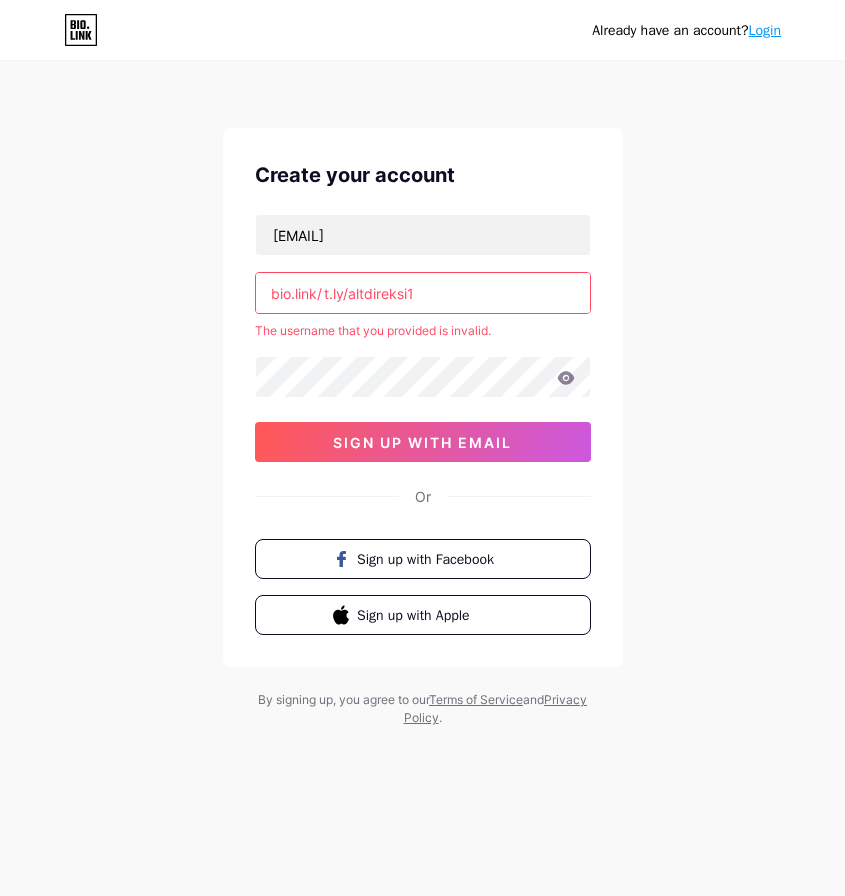 type on "t.ly/altdireksi1" 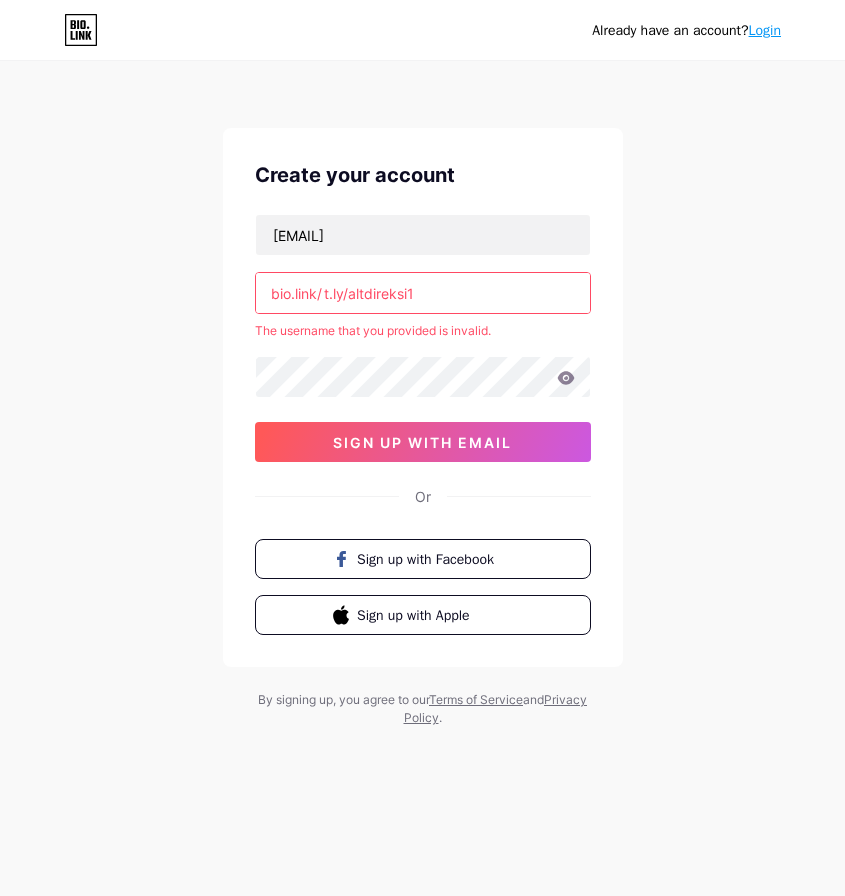 click on "direksitoto@gmail.com     bio.link/   t.ly/altdireksi1     The username that you provided is invalid.                 sign up with email" at bounding box center (423, 338) 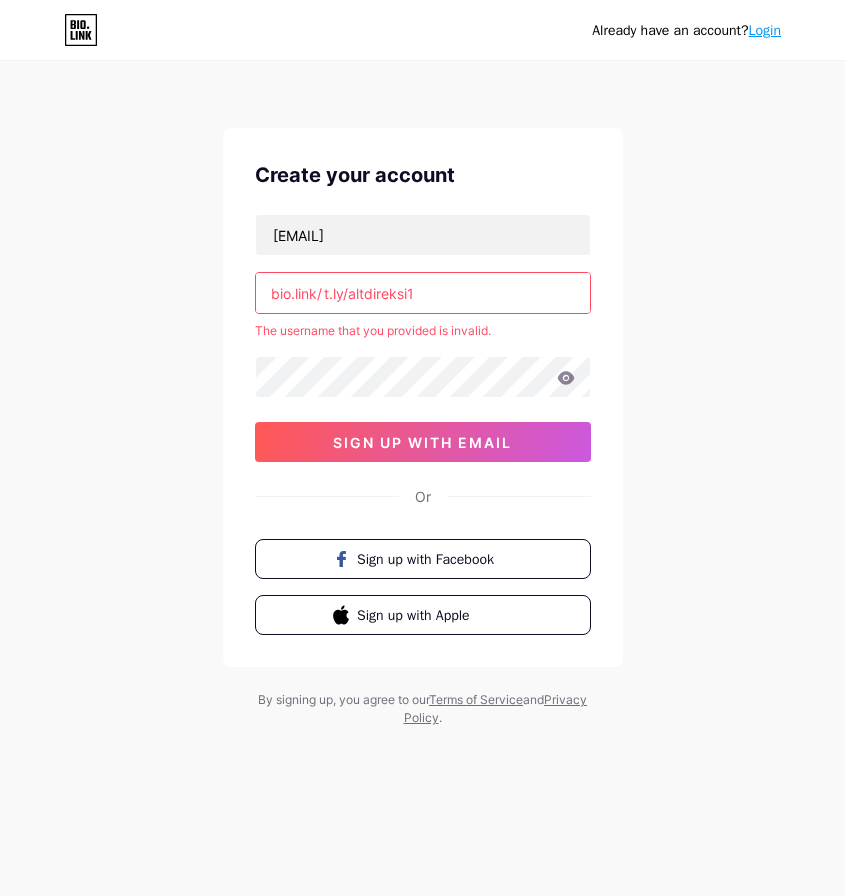 click on "bio.link/" at bounding box center (296, 293) 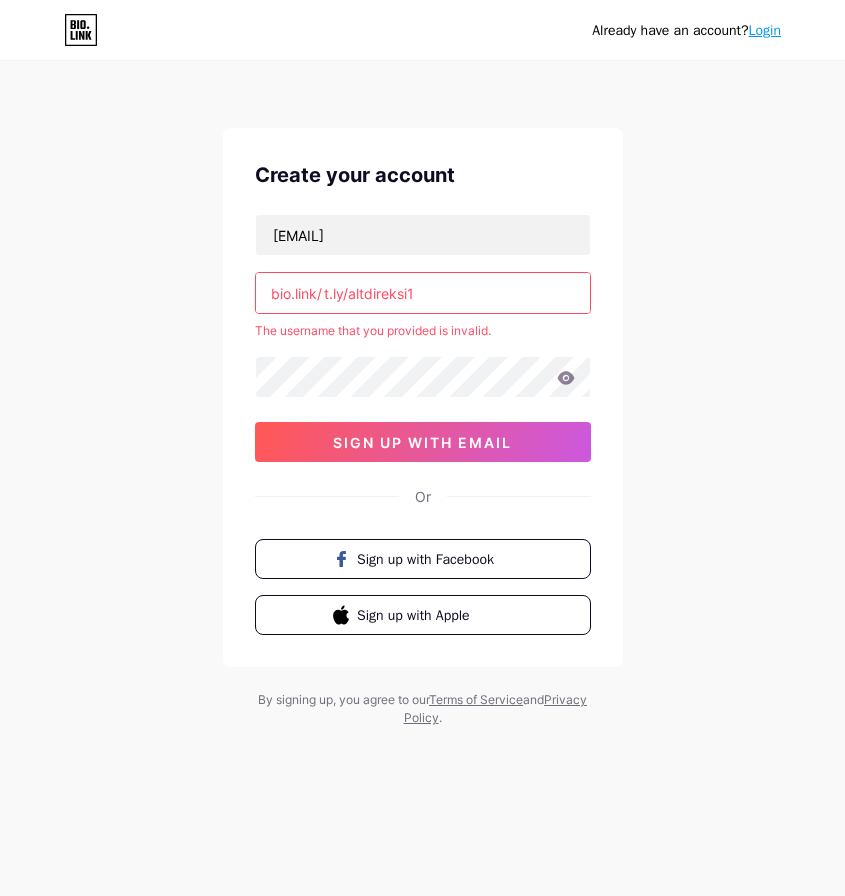 click on "t.ly/altdireksi1" at bounding box center [423, 293] 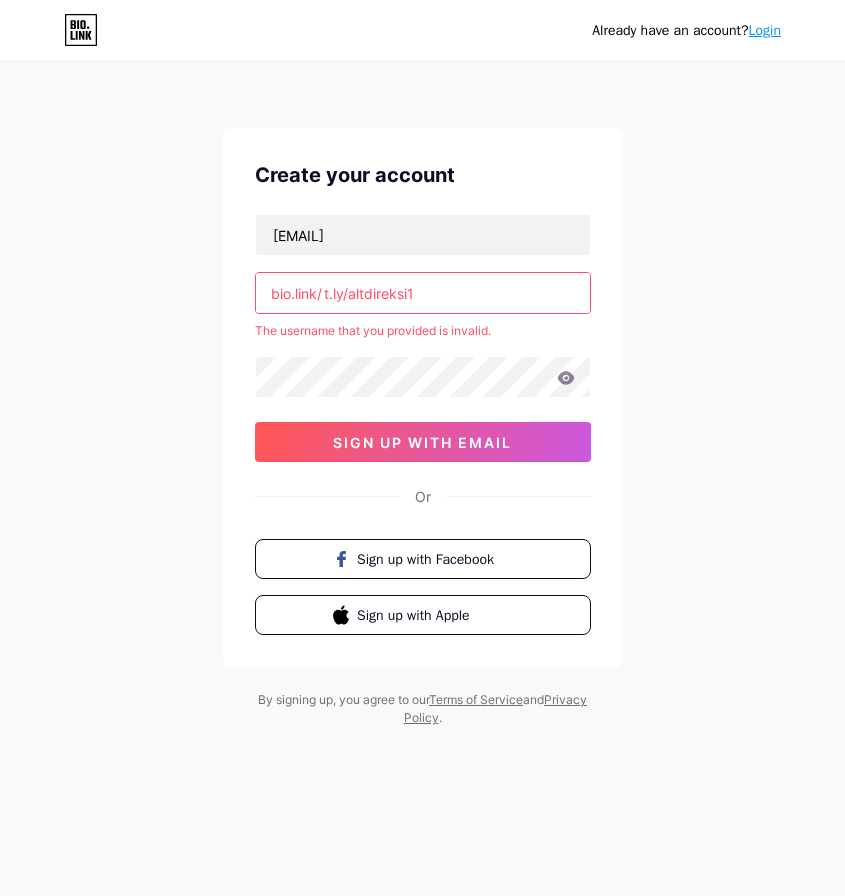 click on "t.ly/altdireksi1" at bounding box center (423, 293) 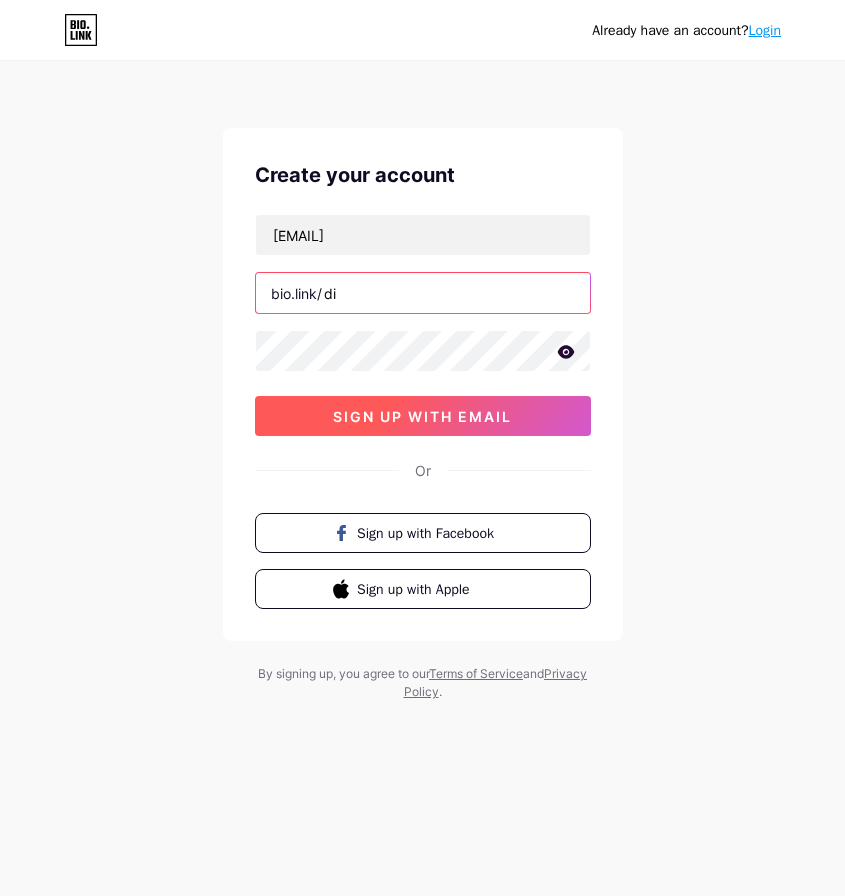 type on "d" 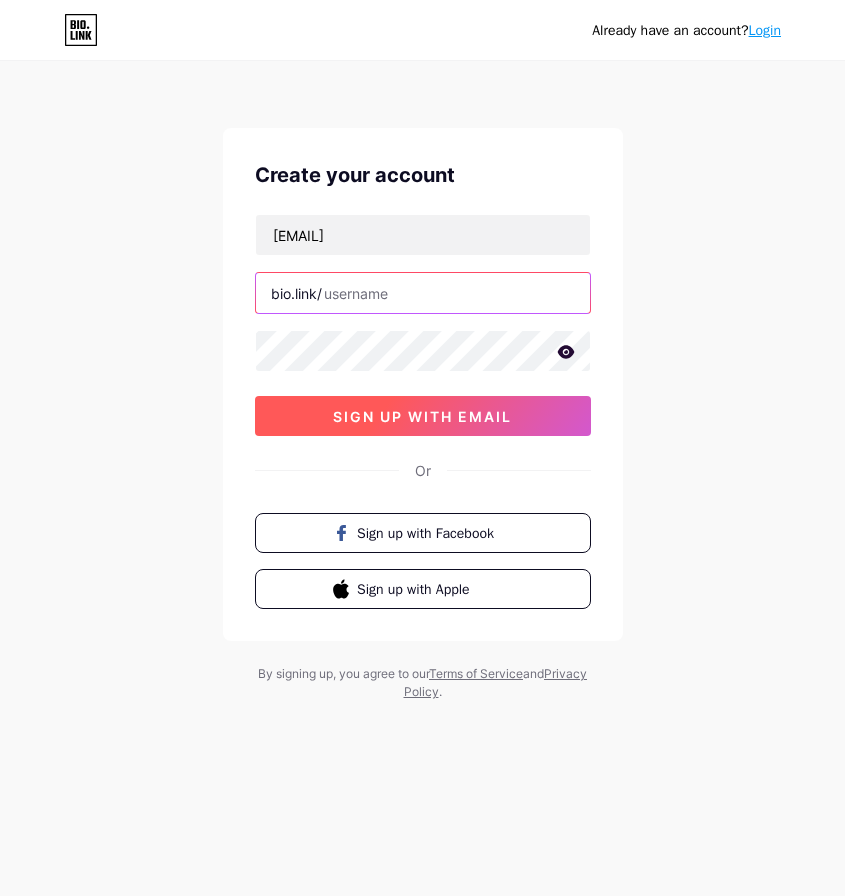 paste on "d" 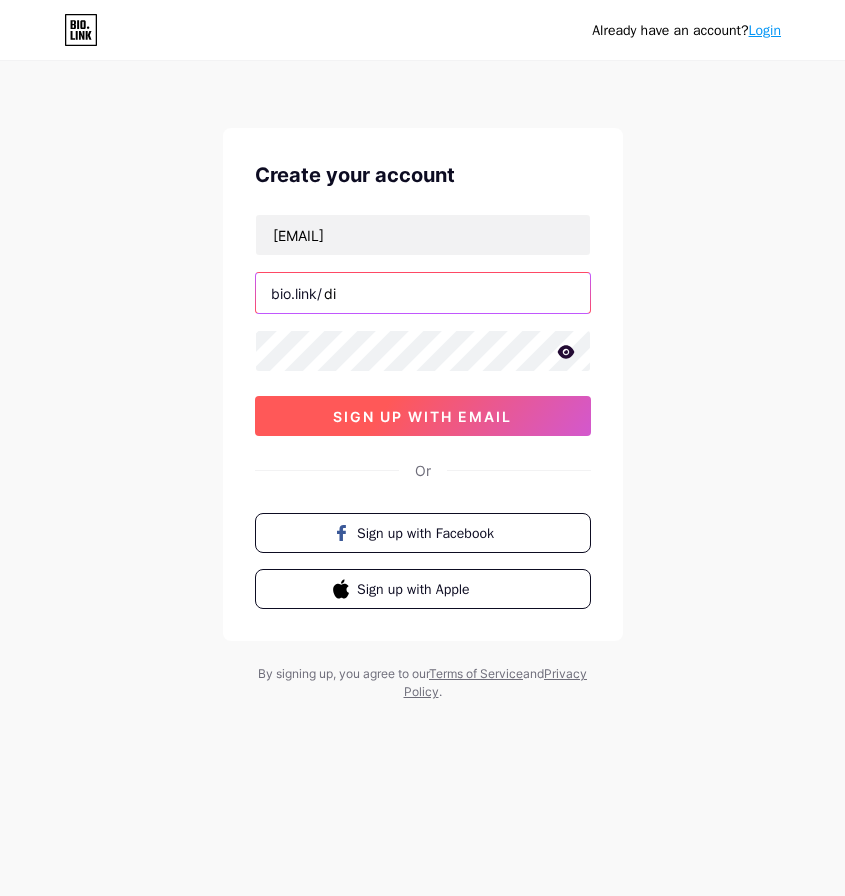type on "d" 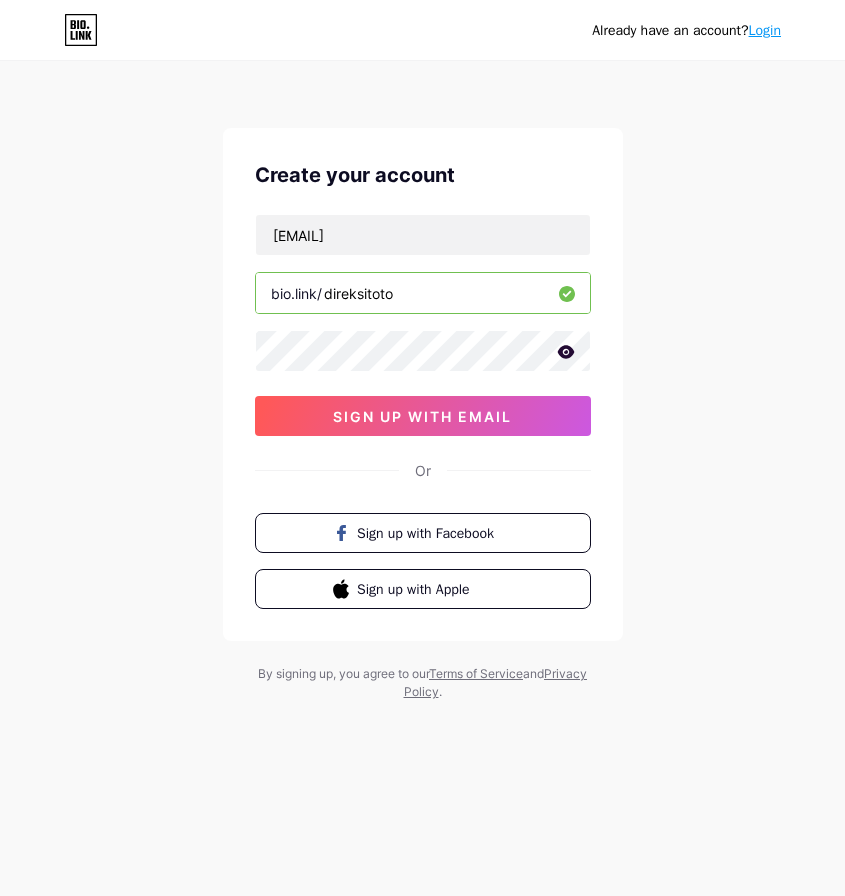 click on "direksitoto@gmail.com     bio.link/   direksitoto                 03AFcWeA5w9qeLW0F4rjoFNjVJKNXPirwvqHHlJG3f7ltmwkZrptImkZ1DtVyNvYYD5A5ySZtLp_wi-k4M2POhPh0DlFrFwNomLGL_RaARE07GowJRnsFdhFG67qNuCI9tx1DiV0GQgYDvJiQlPvHk3RkMVZM9PNuxYmach4FgkpeN6GJ5ldtXxg5-4b95NAopj91dM9_hVUnduXubm2ij6JzO59w9alkreSSk6FpMJkR6xo7fPfczjZxp4F1tEFZyG_UTzlidkWLO0XBJN2XlbJmKCehdz9HGSKvqI_0jvVQDeA6nYwAPXAZJ2sg8wcjnGz_unUNbabBCuGXKyI1f7-42sVnlP6sCMzJlMEbP5NF63o2ggVmlehuZOO9pBk2BYzrWMVehbG-g6KsbKSKoNo7WwitHdasEFnFd2ICjpMxrLRae2KorGll9wcbA3POdegcRo971Xb7WKguK5wQUE9fTd8BjMT2fDktX4G1LZdX9jrDDRKIfrN0p5wqlRjETMuqV6zJf3dCh1jiZVgbxkwpZIPQ9X9mqQLvOZAuuUGplqs4geePVx6s36ed5ORtSYm6ms79HHOMWZBvNH6IyCe1rFPzLRC3R2hknN399N89bi0gviXcDFyS280dolHB3Z7mht1Hc2hYrNGuX1Cl7TWXu9tUty-bxQRTt3kGRXw2EgQ_Op4kz-ionKMOlFDLj6ITDxYUvJA4tbM9MKcbH8nqQHPRduPZ6_zoupi1yxGnOKawP9M4NCNXI0MxVBMnvpdAaFgZ2Z5dV5KycXuetAk_B7Z4JMJDapH-SBCFgUOUb_bJWD6jGPbntR86a3th1DBG6rm8CPRIMjol3vggvcybC45IISLkM3QIKd3XG4ZR_WKdf3D4FnffhJA-1gr-qBSrS5Hxx2KKxvFPOYz22PN8CAL51BorJso-bxXksAMqvzojL4c7MKLo" at bounding box center (423, 325) 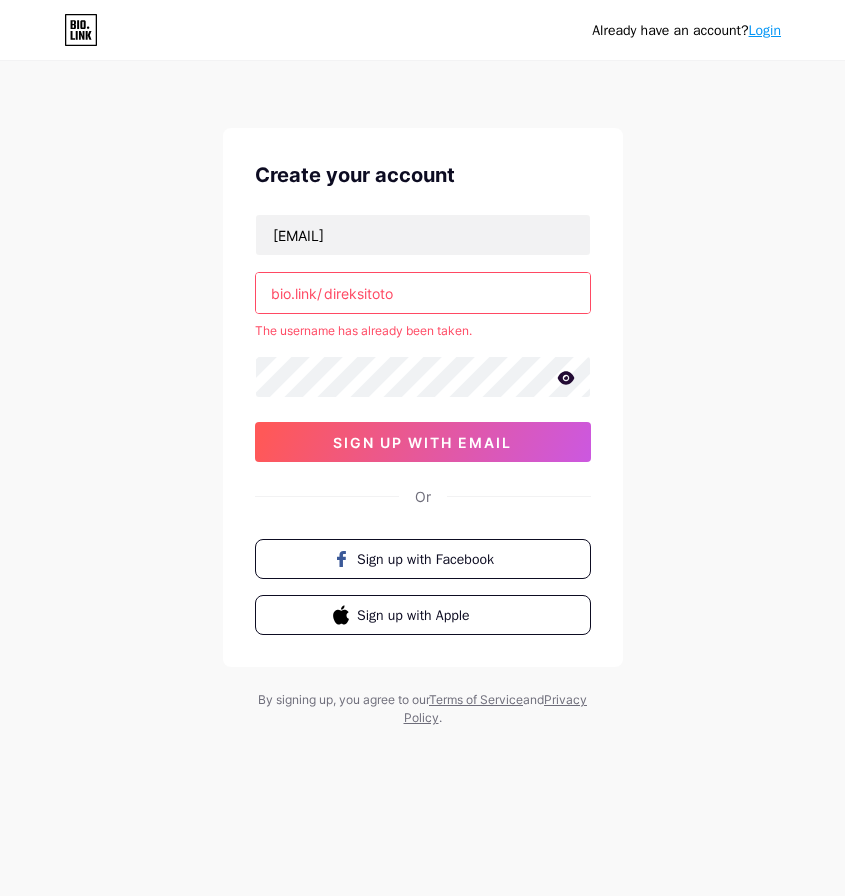 drag, startPoint x: 435, startPoint y: 310, endPoint x: 421, endPoint y: 297, distance: 19.104973 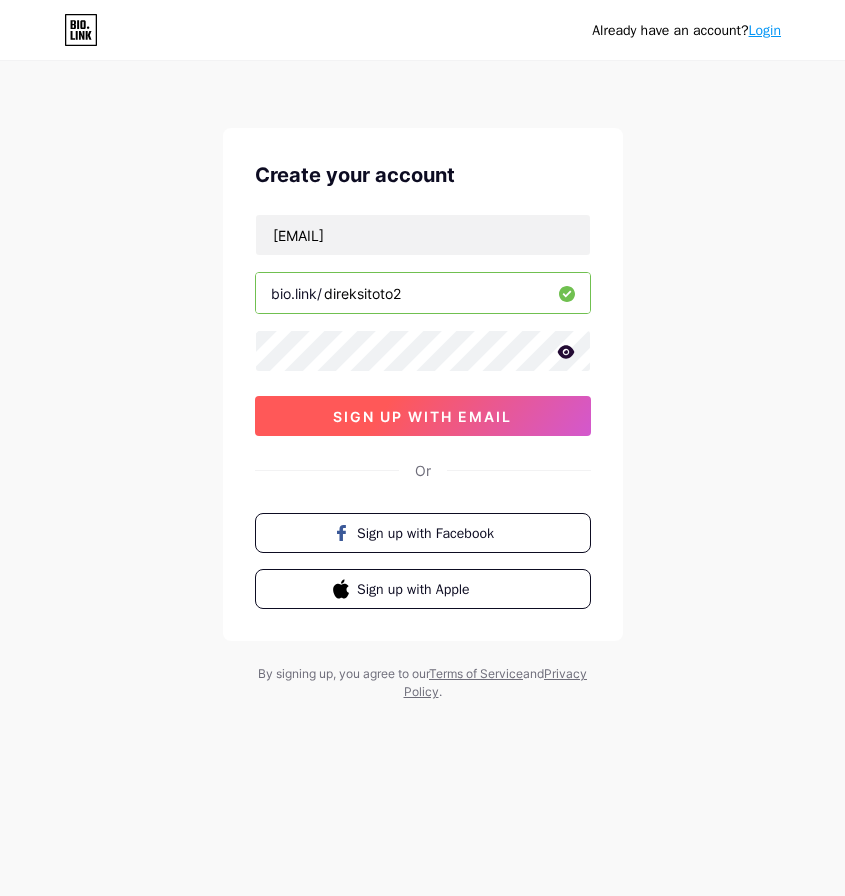 type on "direksitoto2" 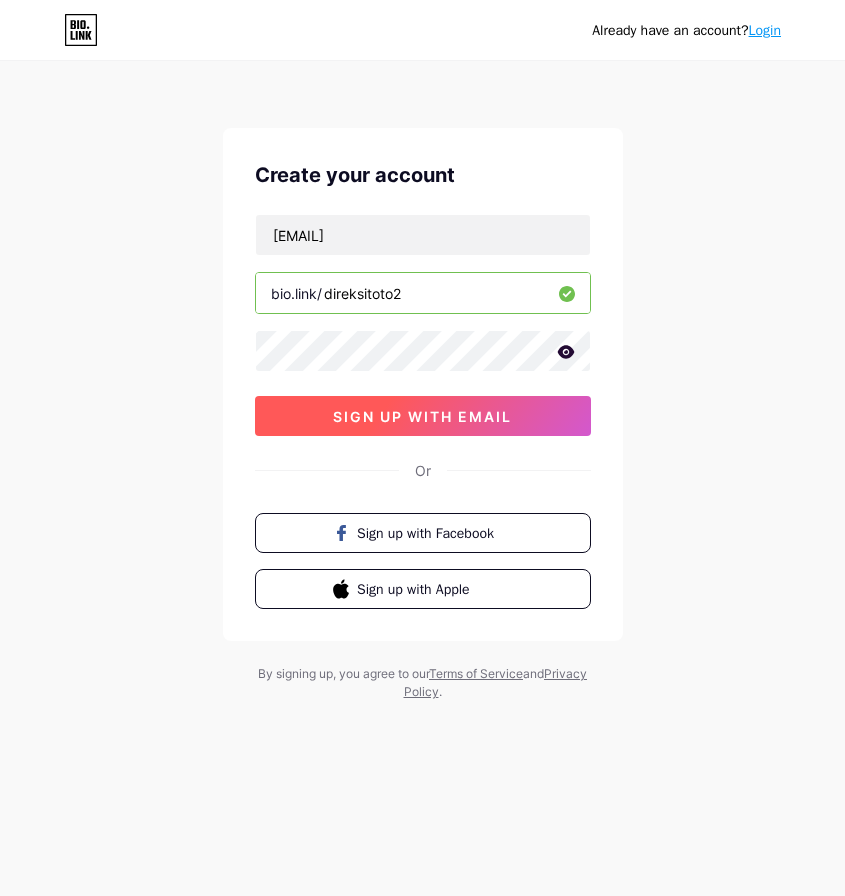click on "sign up with email" at bounding box center (423, 416) 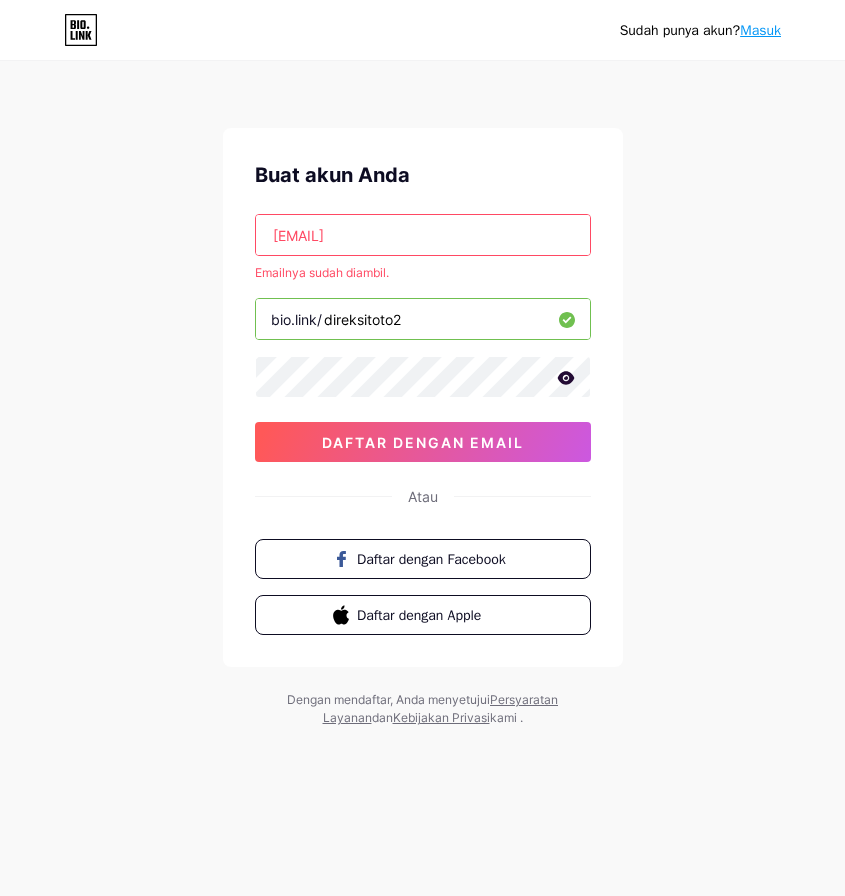 drag, startPoint x: 427, startPoint y: 226, endPoint x: 232, endPoint y: 251, distance: 196.59604 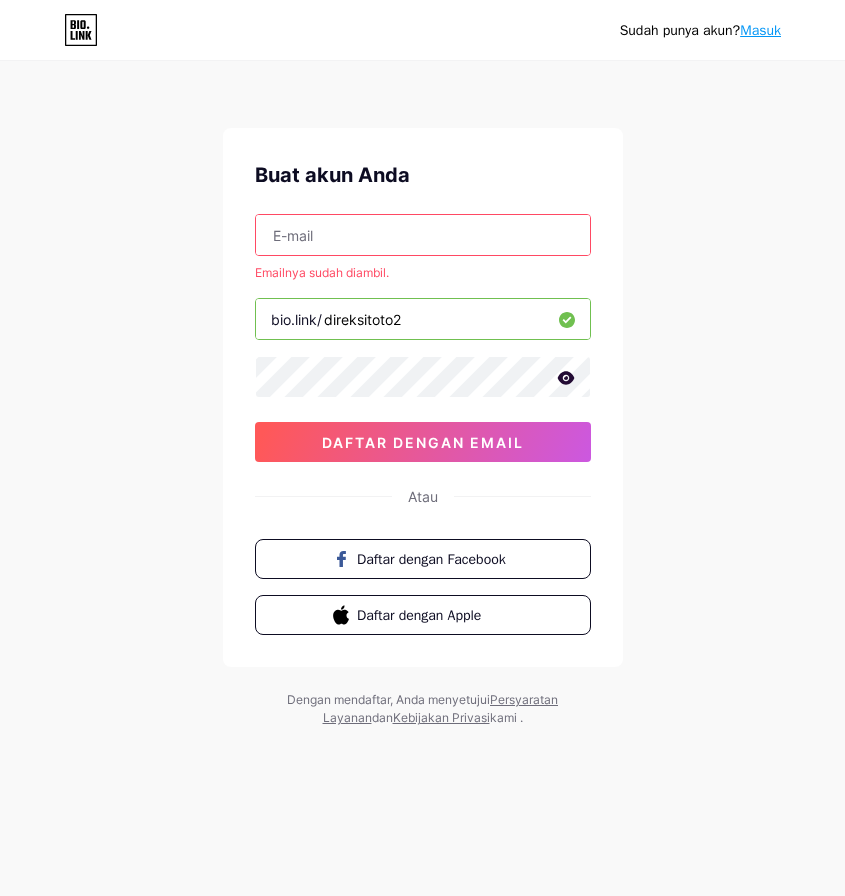 click on "Sudah punya akun?  Masuk   Buat akun Anda       Emailnya sudah diambil.   bio.link/   direksitoto2                     daftar dengan email         Atau       Daftar dengan Facebook
Daftar dengan Apple
Dengan mendaftar, Anda menyetujui  Persyaratan Layanan  dan  Kebijakan Privasi  kami ." at bounding box center (422, 395) 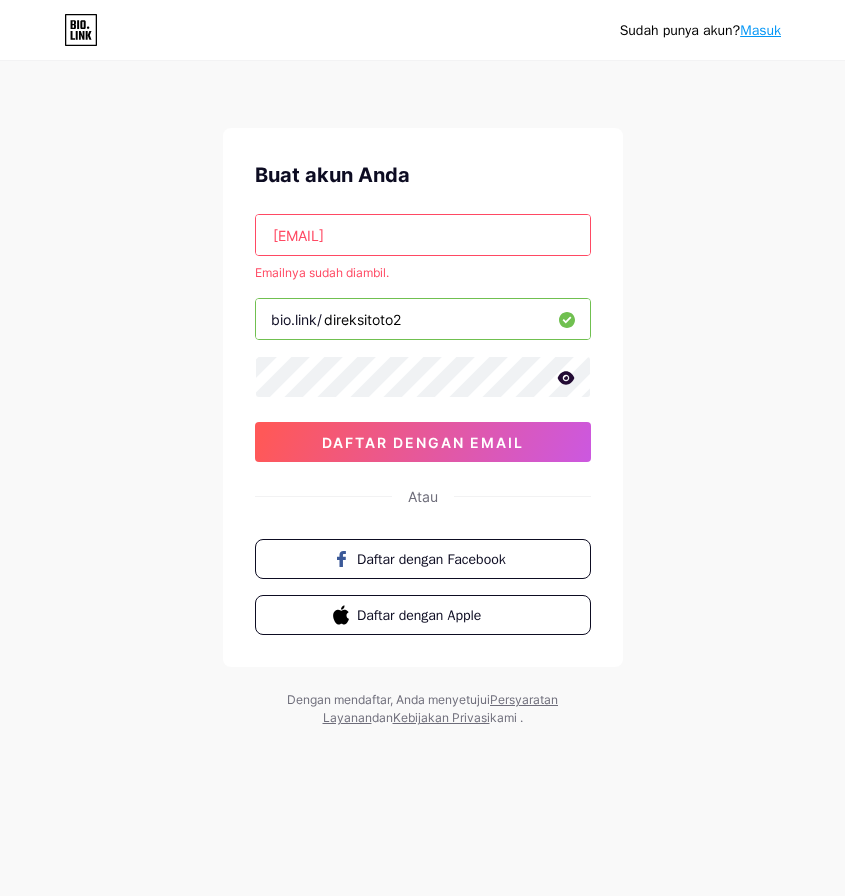 type on "[EMAIL]" 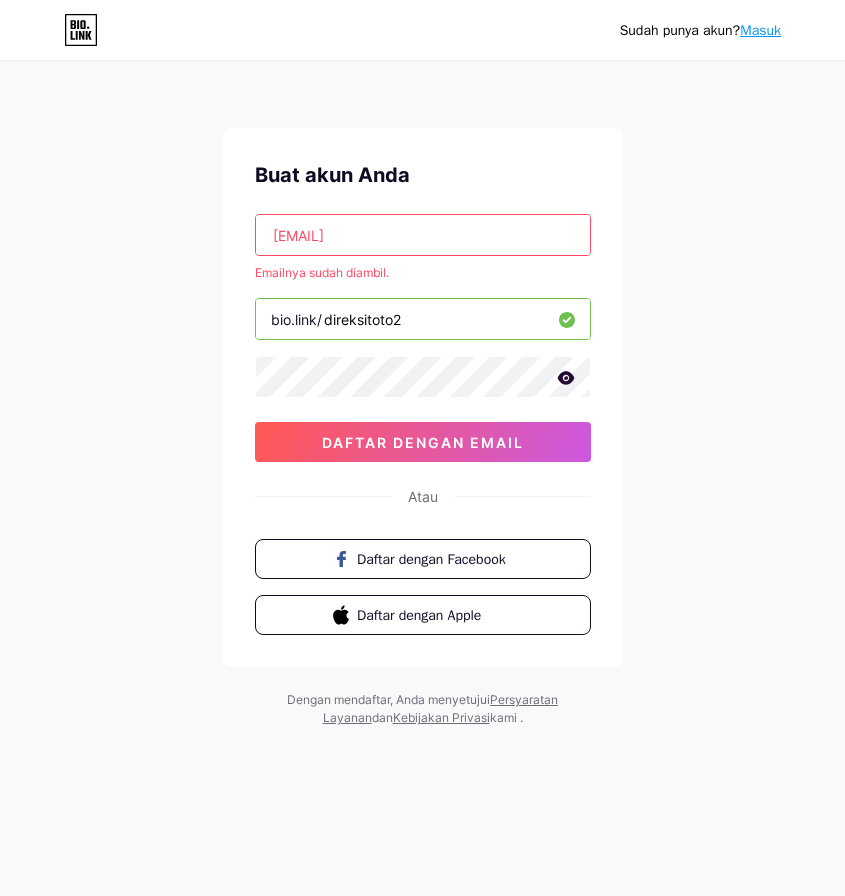 click on "Sudah punya akun?  Masuk   Buat akun Anda     ratna00putri@gmail.com   Emailnya sudah diambil.   bio.link/   direksitoto2                     daftar dengan email         Atau       Daftar dengan Facebook
Daftar dengan Apple
Dengan mendaftar, Anda menyetujui  Persyaratan Layanan  dan  Kebijakan Privasi  kami ." at bounding box center [422, 395] 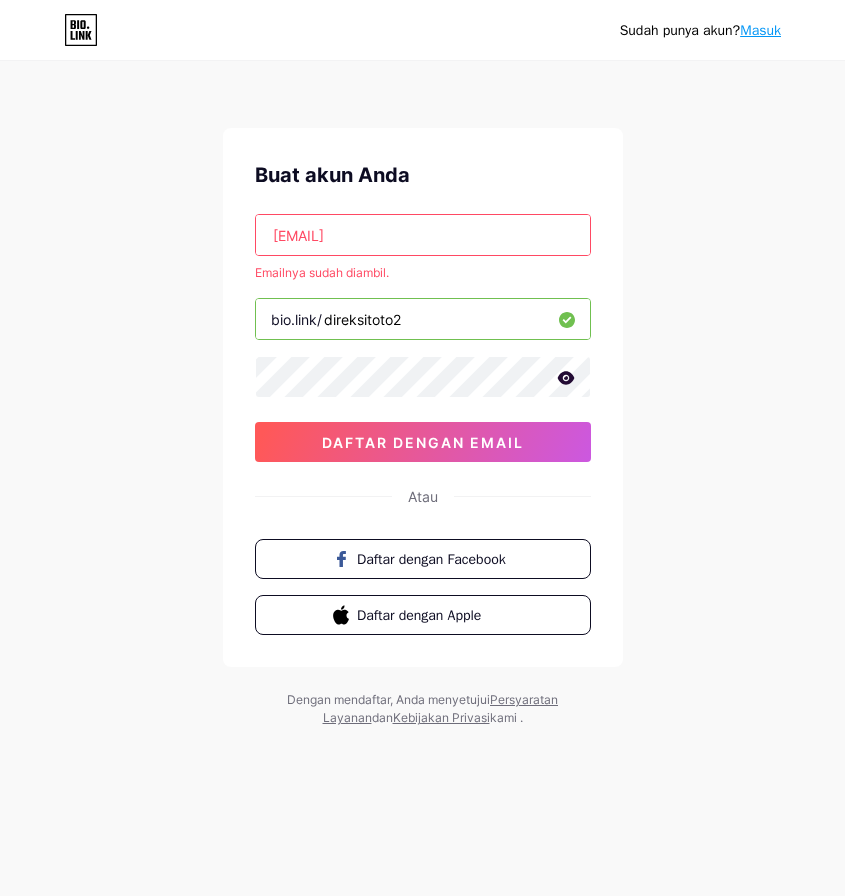 click on "Sudah punya akun?  Masuk   Buat akun Anda     ratna00putri@gmail.com   Emailnya sudah diambil.   bio.link/   direksitoto2                     daftar dengan email         Atau       Daftar dengan Facebook
Daftar dengan Apple
Dengan mendaftar, Anda menyetujui  Persyaratan Layanan  dan  Kebijakan Privasi  kami ." at bounding box center [422, 395] 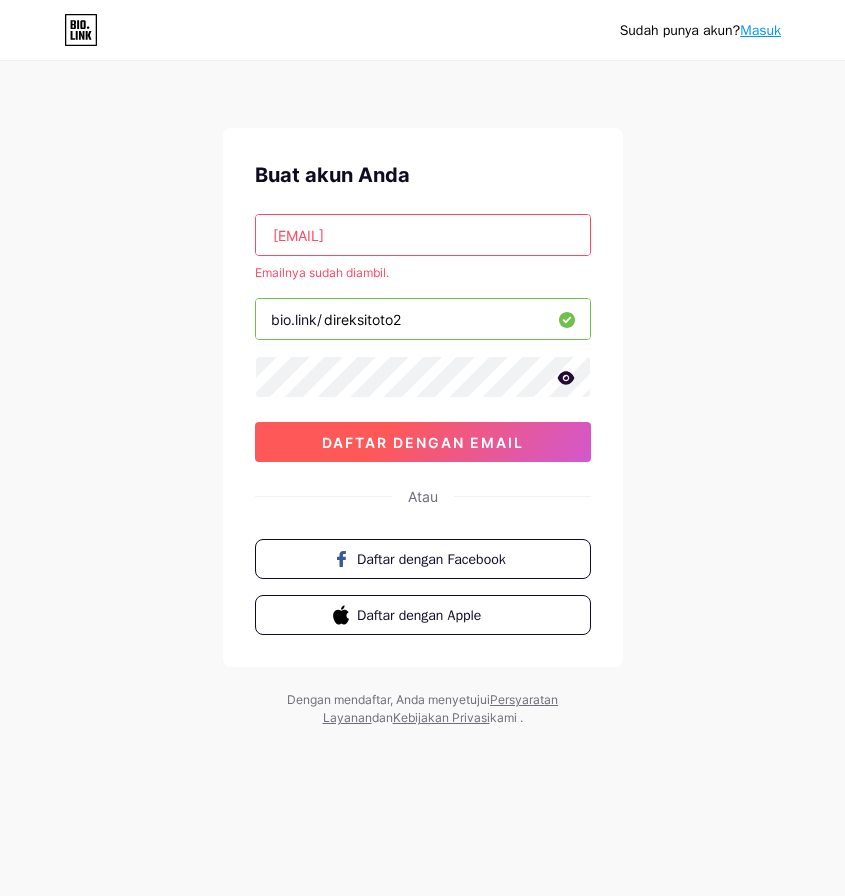 click on "daftar dengan email" at bounding box center (423, 442) 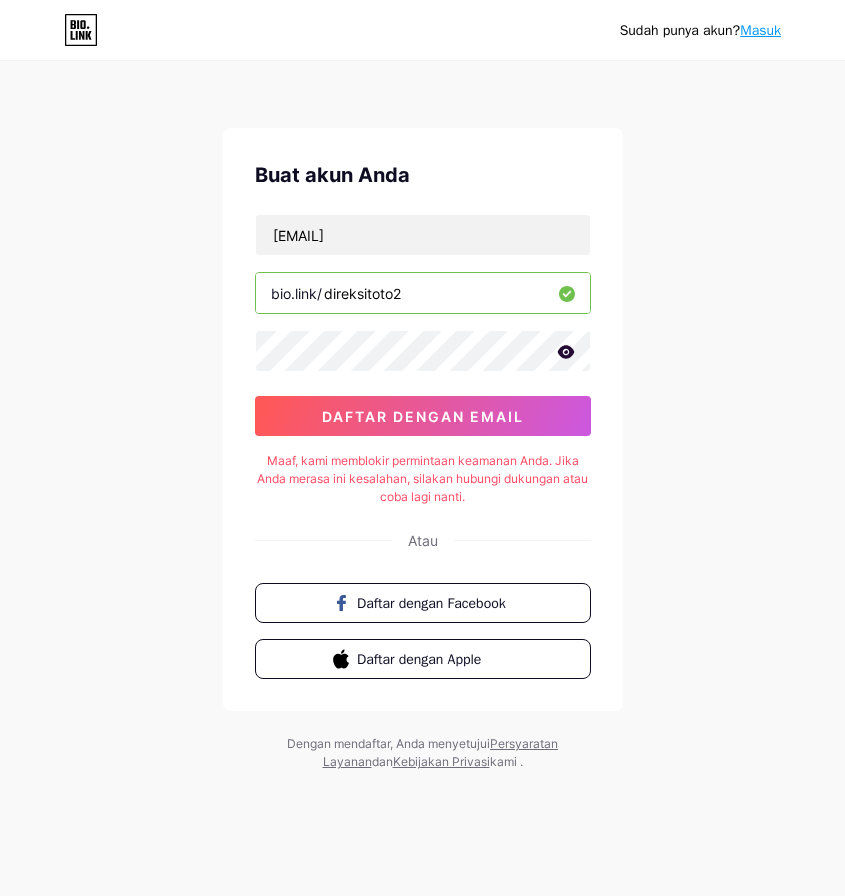 click on "Sudah punya akun?  Masuk   Buat akun Anda     ratna00putri@gmail.com     bio.link/   direksitoto2                     daftar dengan email     Maaf, kami memblokir permintaan keamanan Anda. Jika Anda merasa ini kesalahan, silakan hubungi dukungan atau coba lagi nanti.     Atau       Daftar dengan Facebook
Daftar dengan Apple
Dengan mendaftar, Anda menyetujui  Persyaratan Layanan  dan  Kebijakan Privasi  kami ." at bounding box center [422, 417] 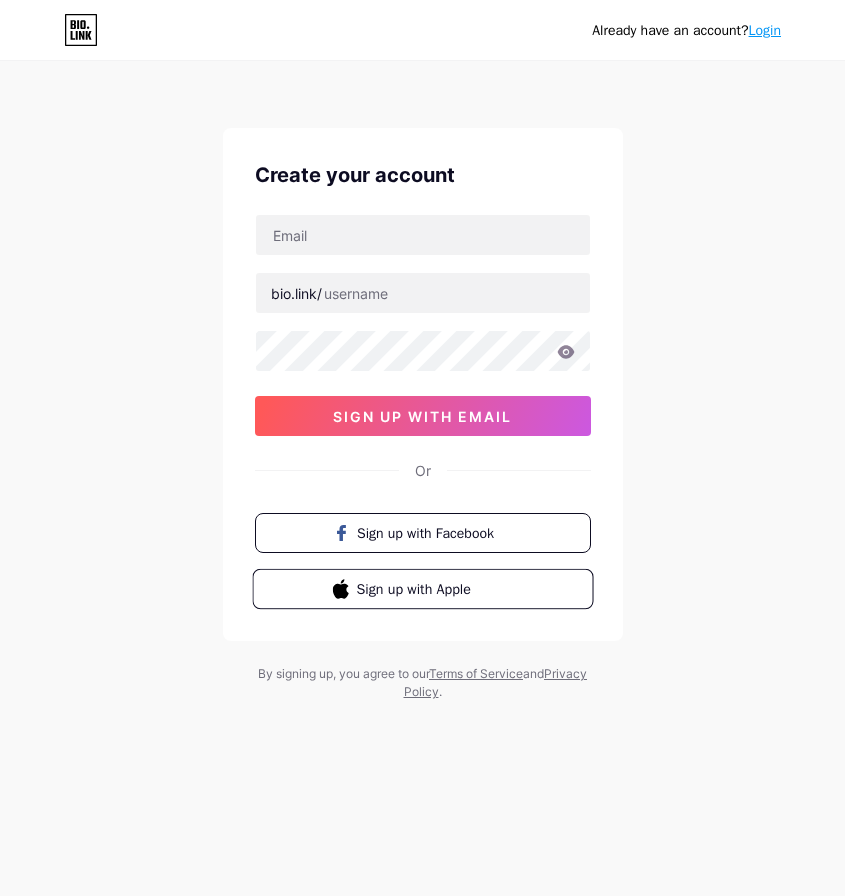 scroll, scrollTop: 0, scrollLeft: 0, axis: both 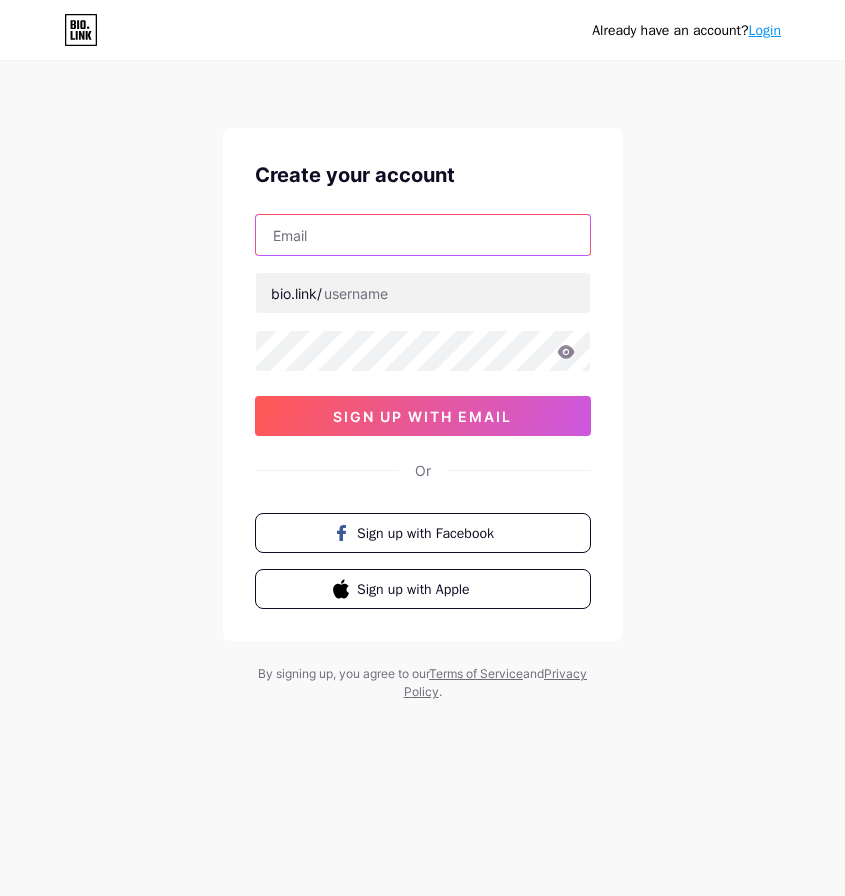 click at bounding box center (423, 235) 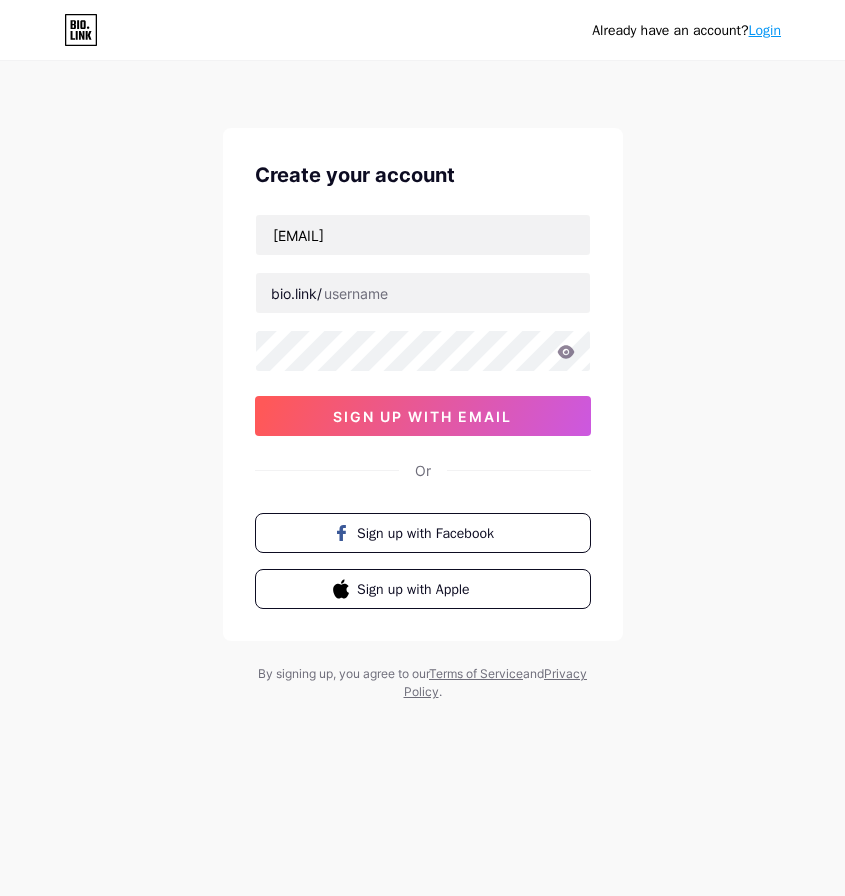 click on "Already have an account?  Login   Create your account     direksitoto@gmail.com     bio.link/                       sign up with email         Or       Sign up with Facebook
Sign up with Apple
By signing up, you agree to our  Terms of Service  and  Privacy Policy ." at bounding box center (422, 382) 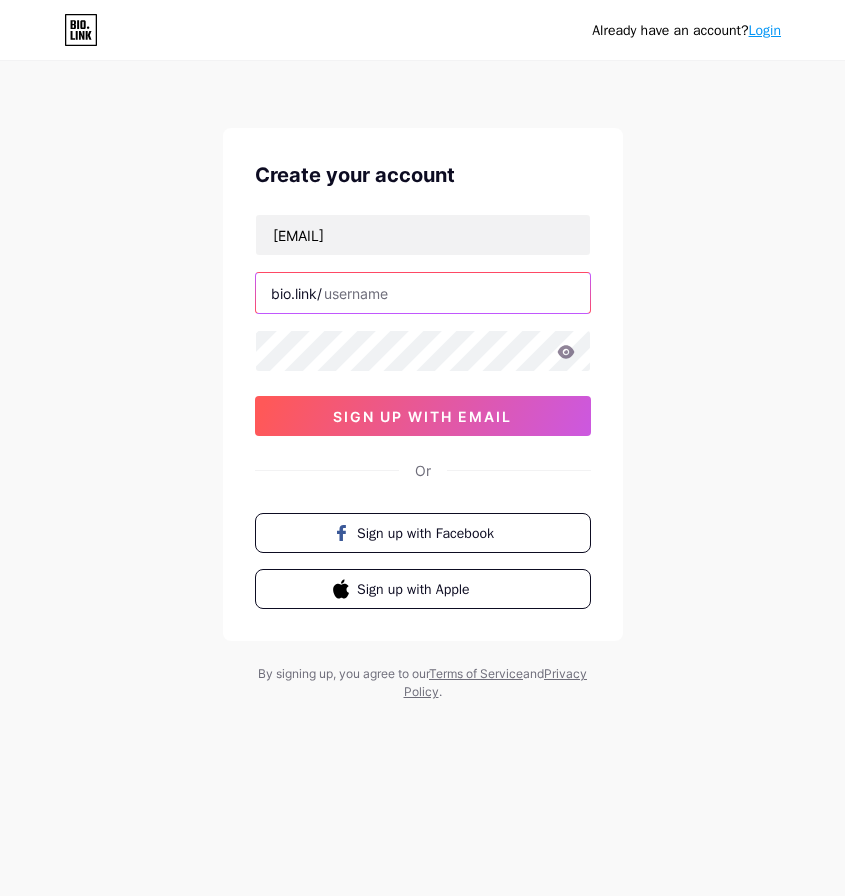 click at bounding box center [423, 293] 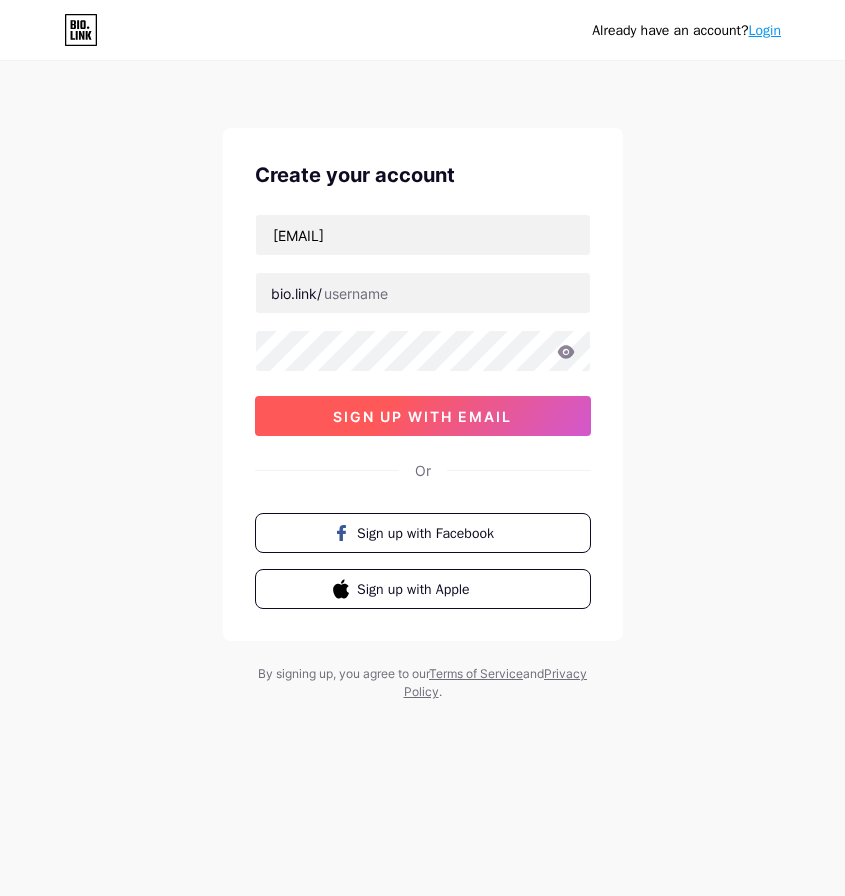 click on "sign up with email" at bounding box center [422, 416] 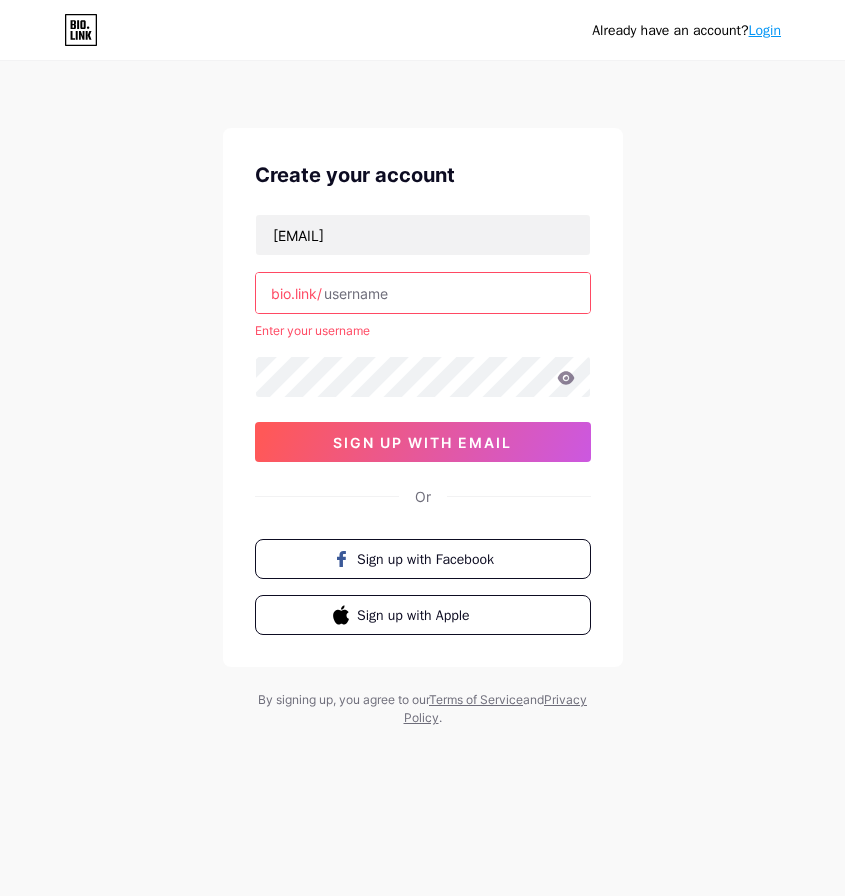 click at bounding box center [423, 293] 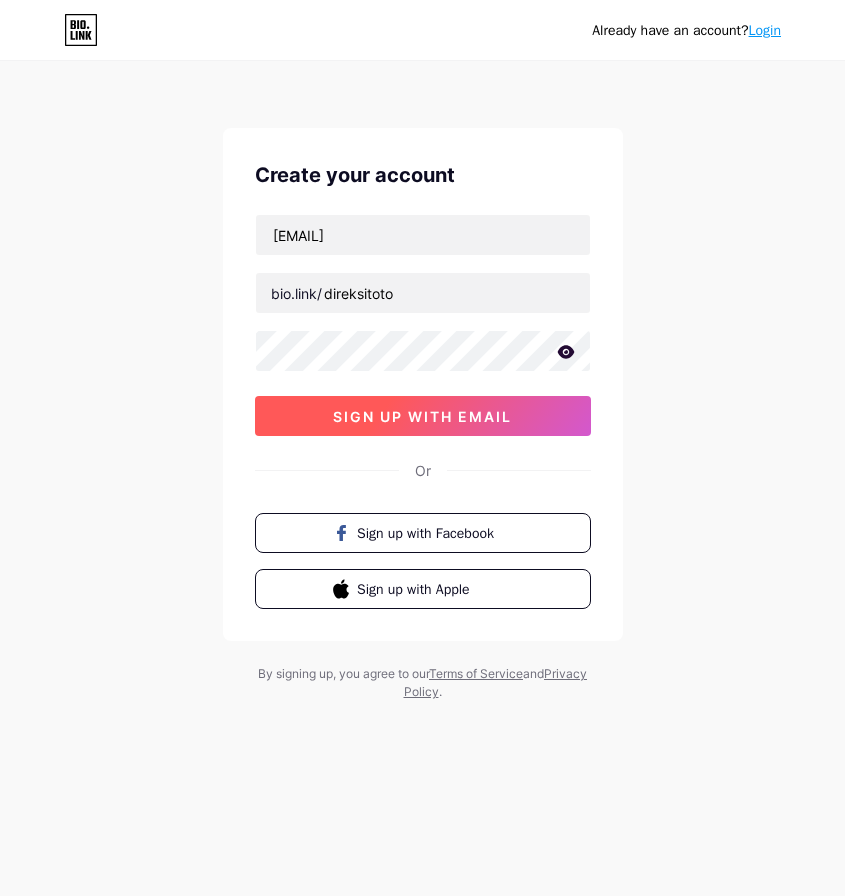 click on "sign up with email" at bounding box center [422, 416] 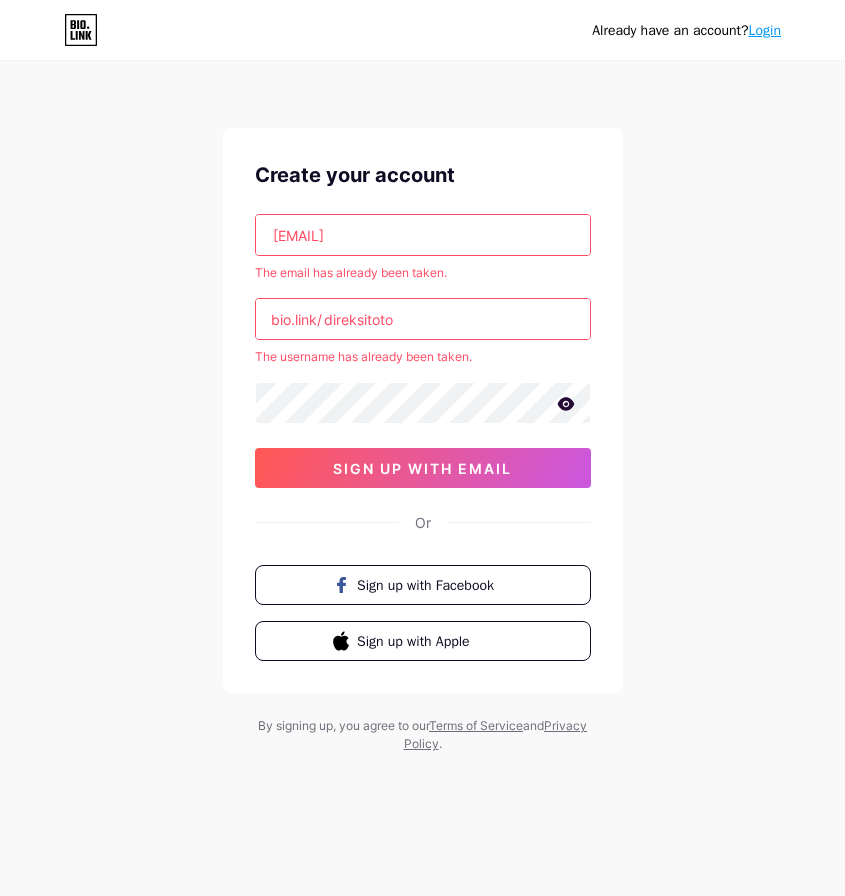click on "direksitoto" at bounding box center [423, 319] 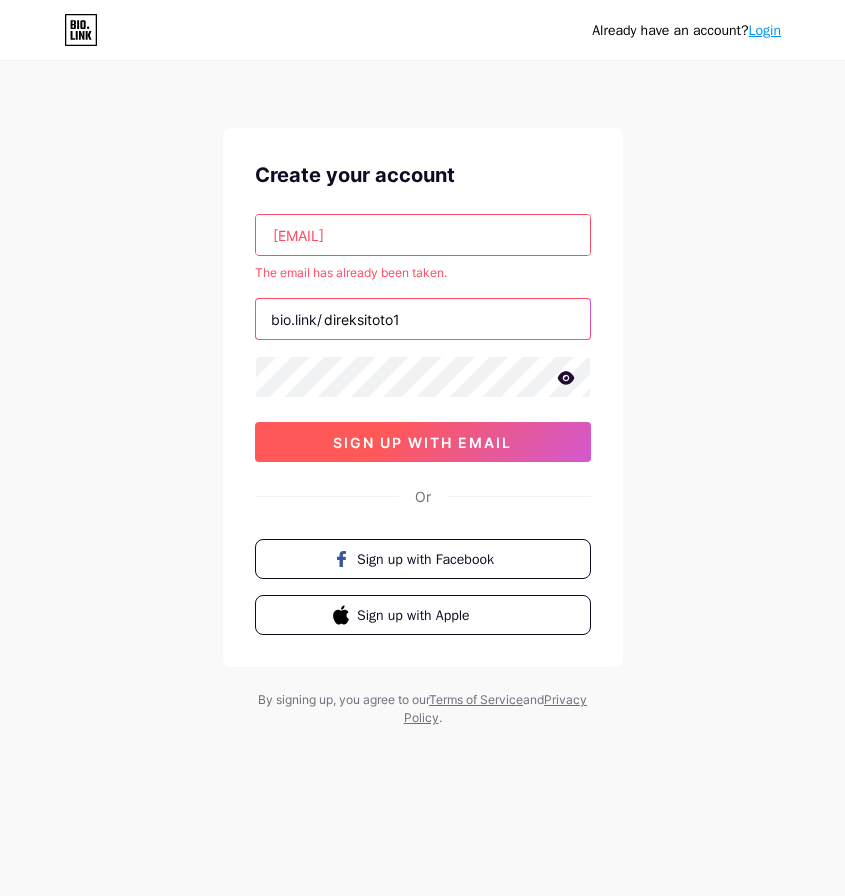 type on "direksitoto1" 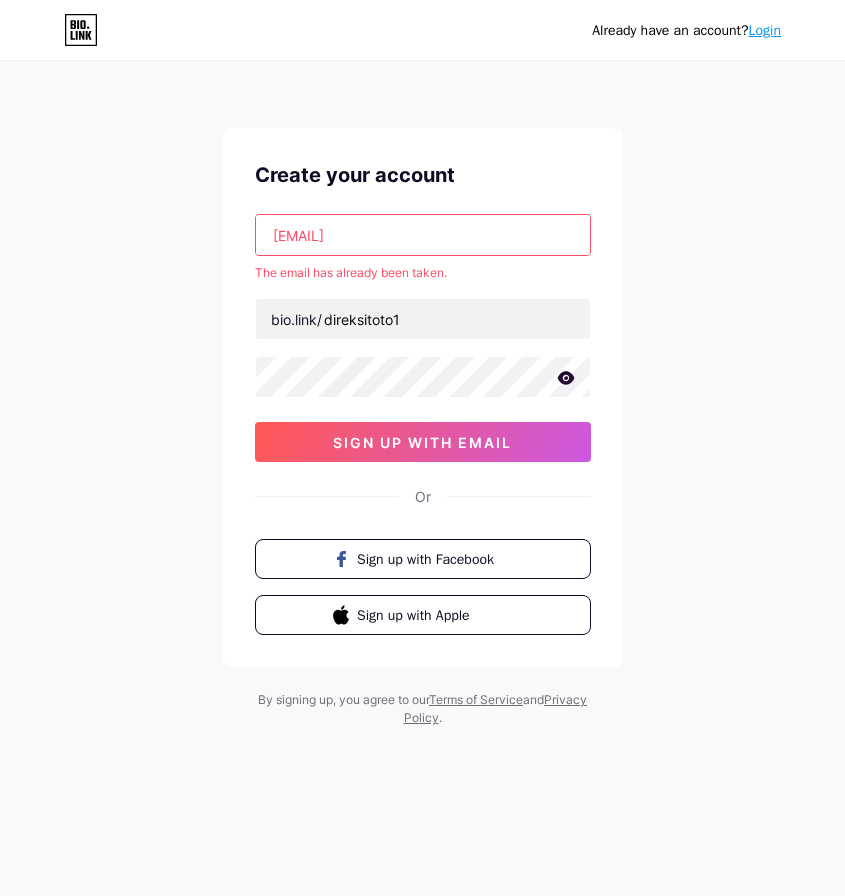 click on "sign up with email" at bounding box center (423, 442) 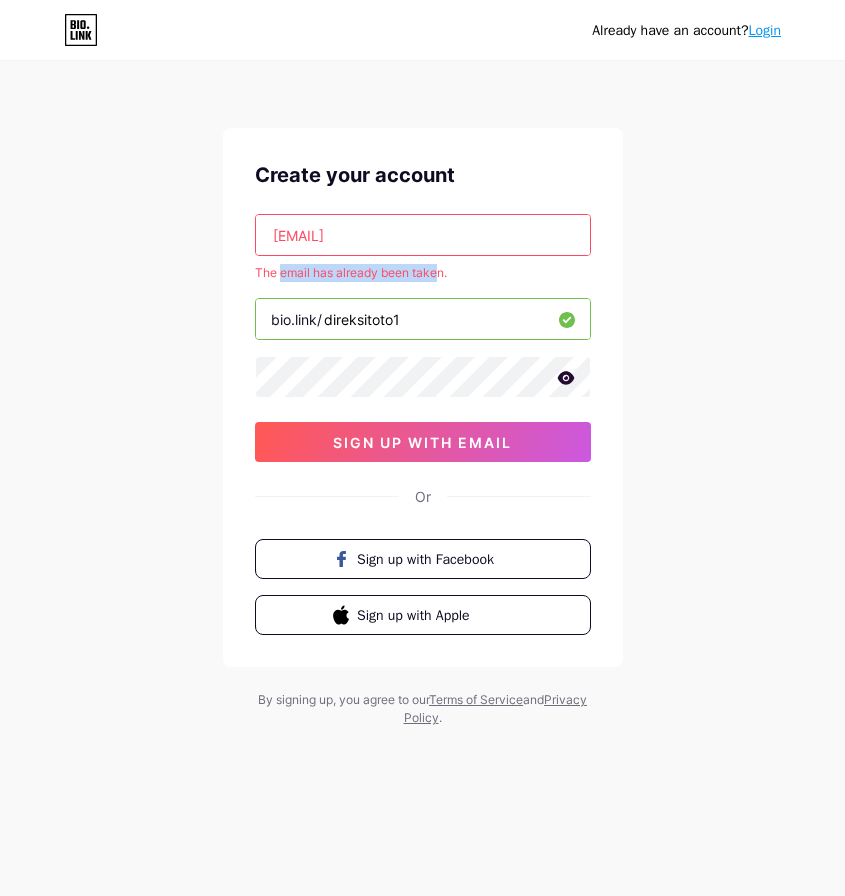 drag, startPoint x: 310, startPoint y: 269, endPoint x: 472, endPoint y: 275, distance: 162.11107 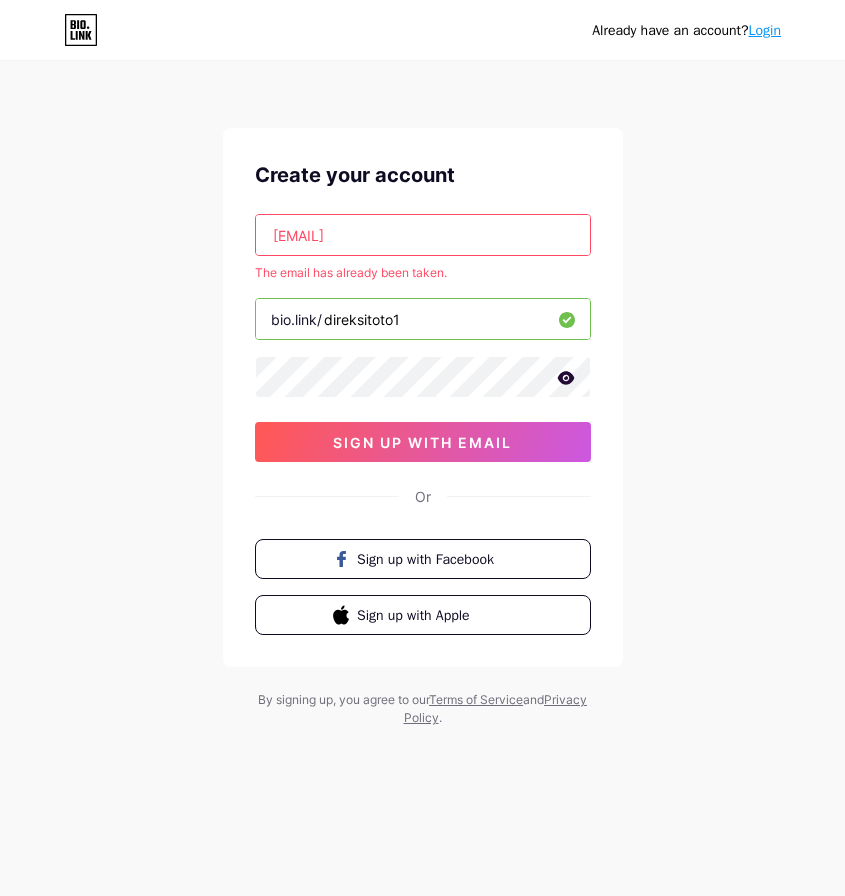 click on "Already have an account?  Login   Create your account     direksitoto@gmail.com   The email has already been taken.   bio.link/   direksitoto1                     sign up with email         Or       Sign up with Facebook
Sign up with Apple
By signing up, you agree to our  Terms of Service  and  Privacy Policy ." at bounding box center [422, 395] 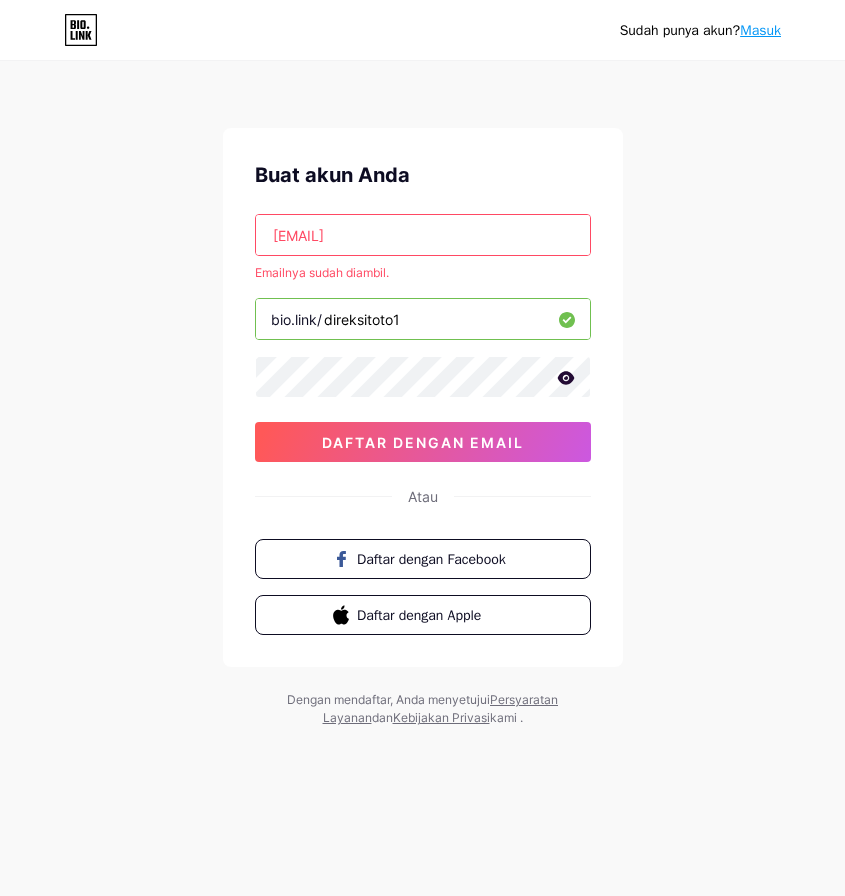 click on "Sudah punya akun?  Masuk   Buat akun Anda     direksitoto@gmail.com   Emailnya sudah diambil.   bio.link/   direksitoto1                     daftar dengan email         Atau       Daftar dengan Facebook
Daftar dengan Apple
Dengan mendaftar, Anda menyetujui  Persyaratan Layanan  dan  Kebijakan Privasi  kami ." at bounding box center (422, 395) 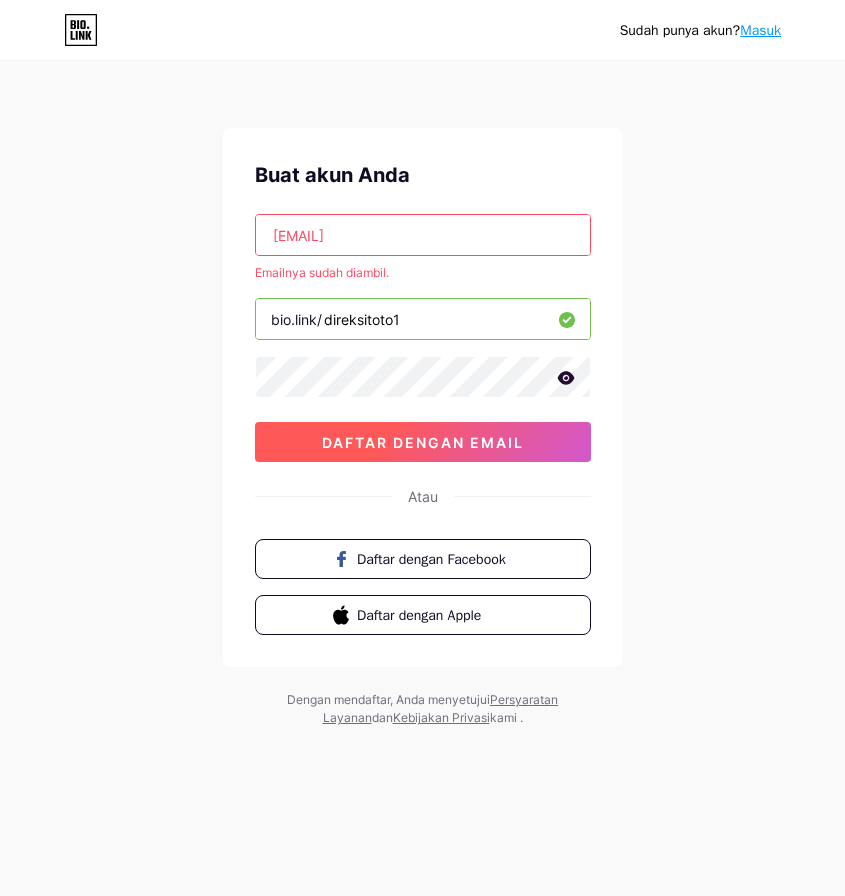click on "daftar dengan email" at bounding box center [423, 442] 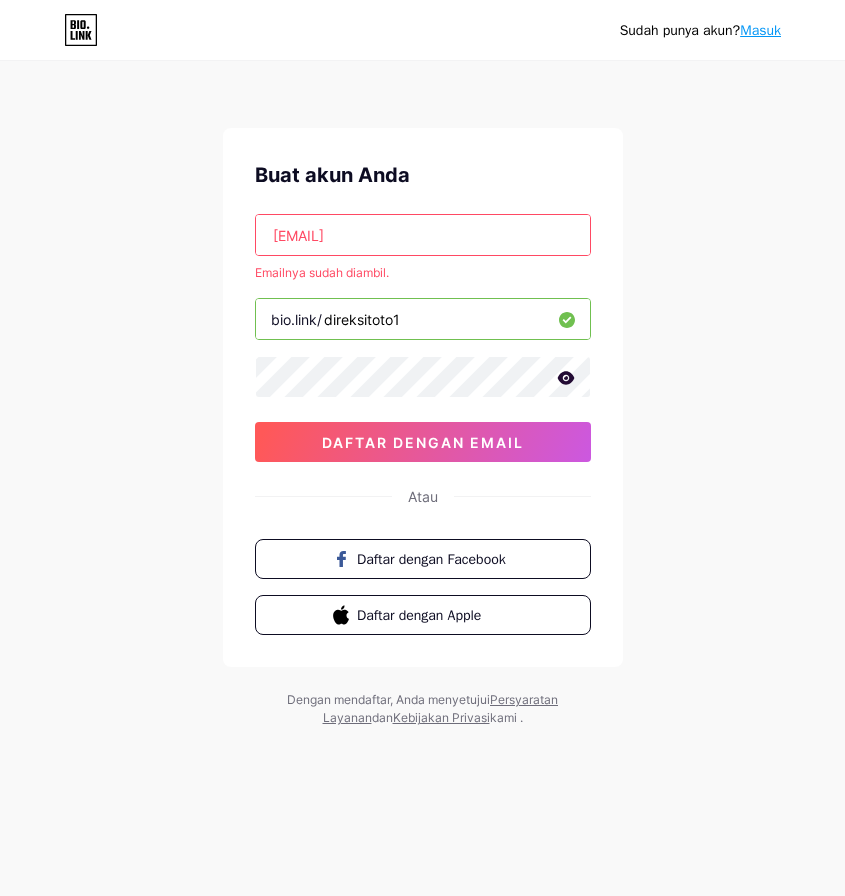click on "Masuk" at bounding box center (760, 30) 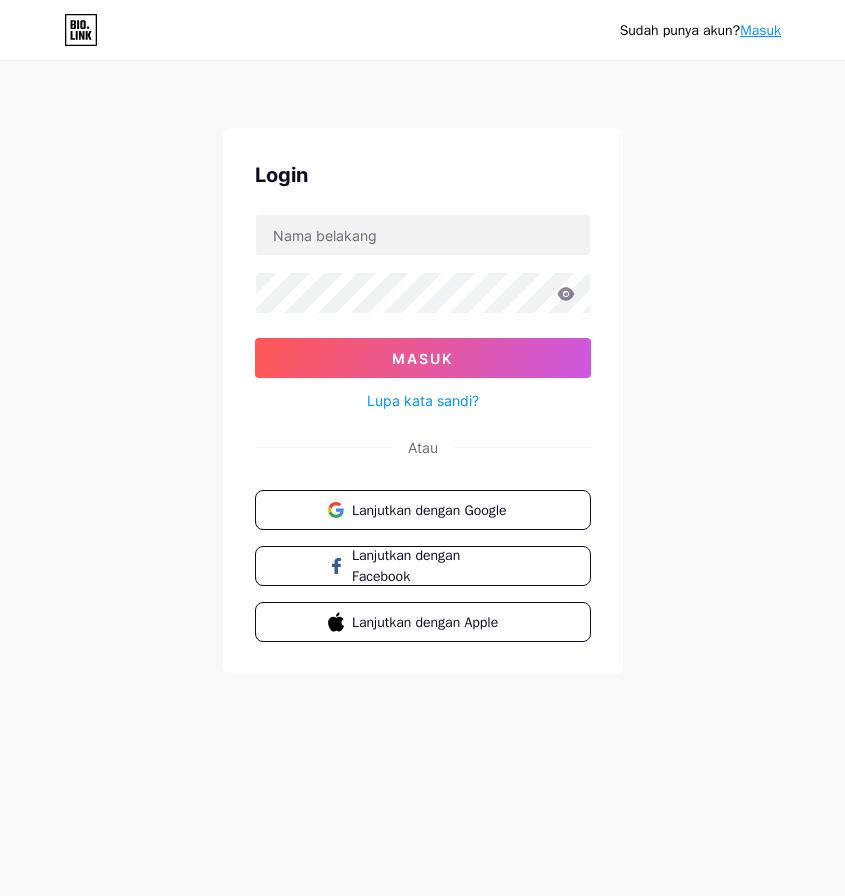 click on "Sudah punya akun?  Masuk   Login                   Masuk
Lupa kata sandi?
Atau       Lanjutkan dengan Google     Lanjutkan dengan Facebook
Lanjutkan dengan Apple" at bounding box center [422, 369] 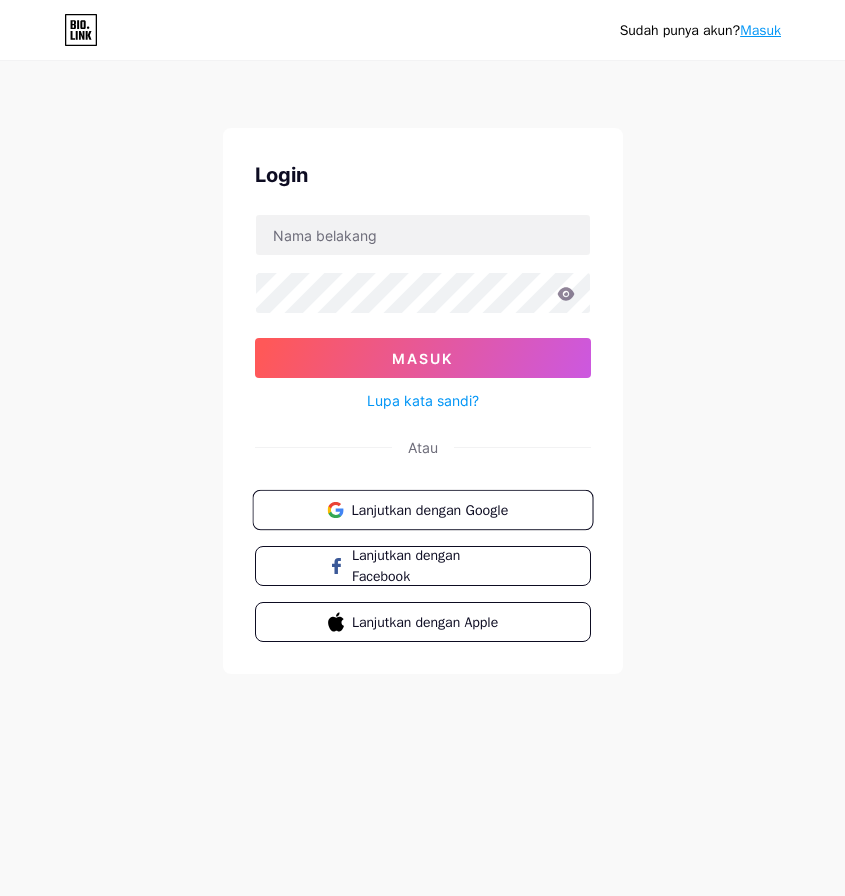 click on "Lanjutkan dengan Google" at bounding box center (429, 509) 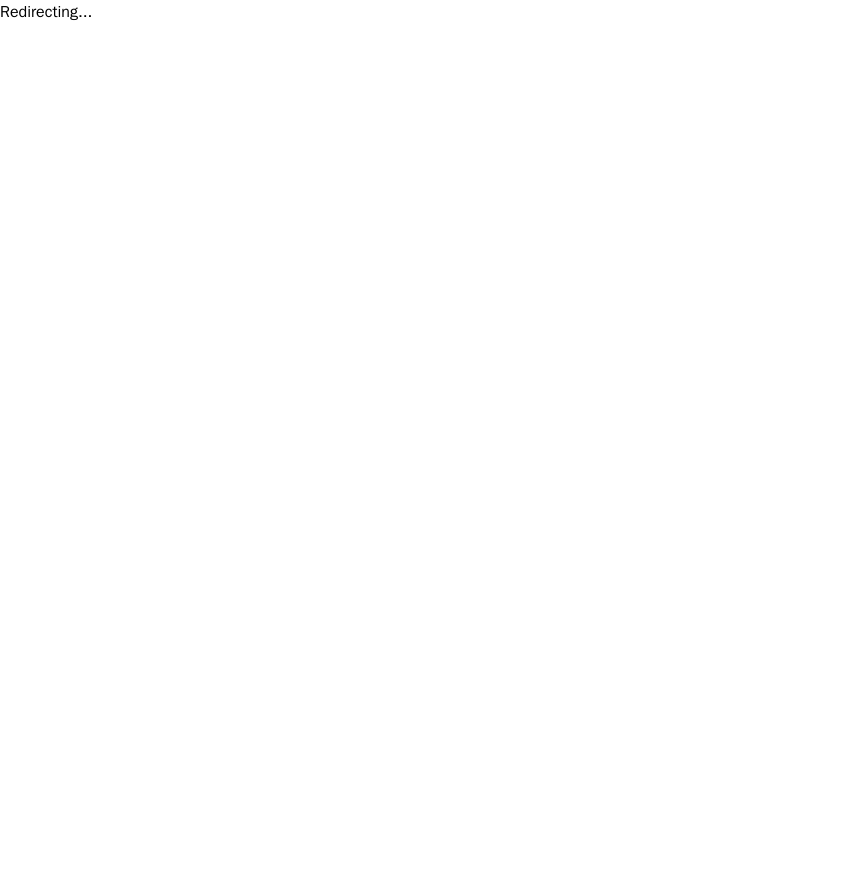 scroll, scrollTop: 0, scrollLeft: 0, axis: both 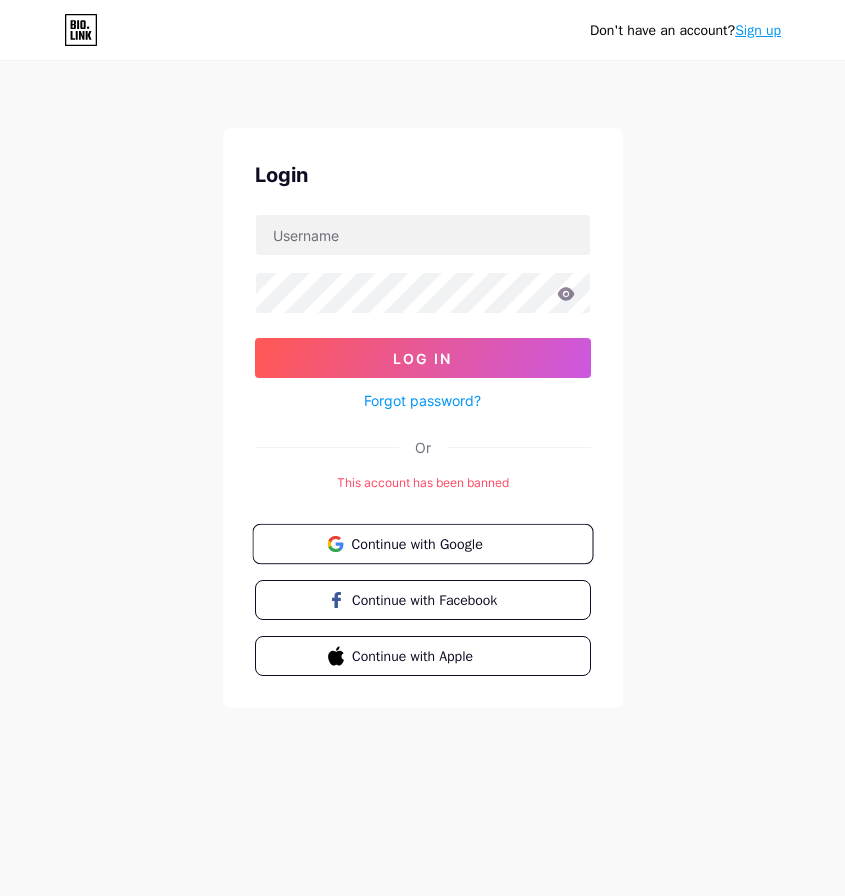 click on "Continue with Google" at bounding box center (434, 543) 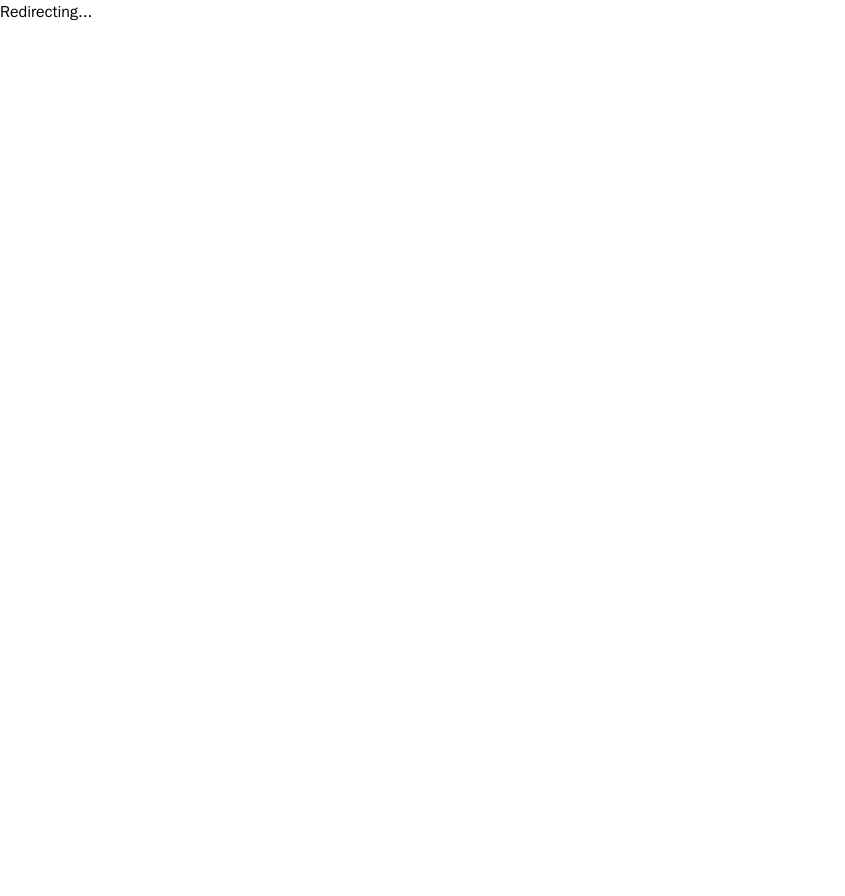 scroll, scrollTop: 0, scrollLeft: 0, axis: both 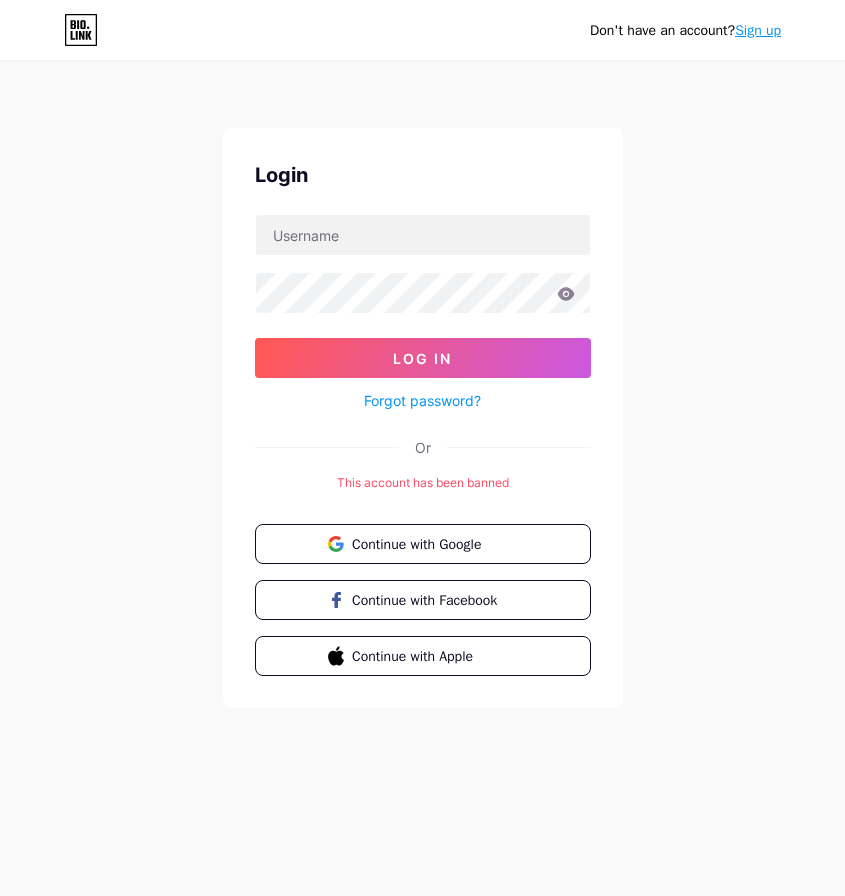 click on "Don't have an account?  Sign up" at bounding box center (422, 30) 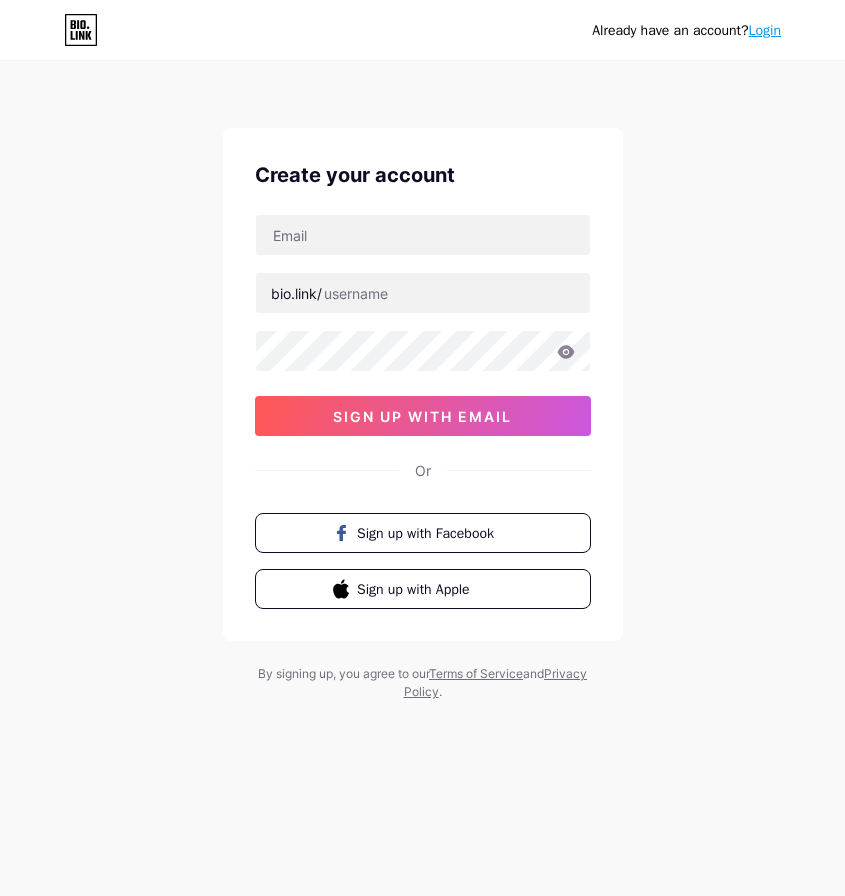 click on "Login" at bounding box center (765, 30) 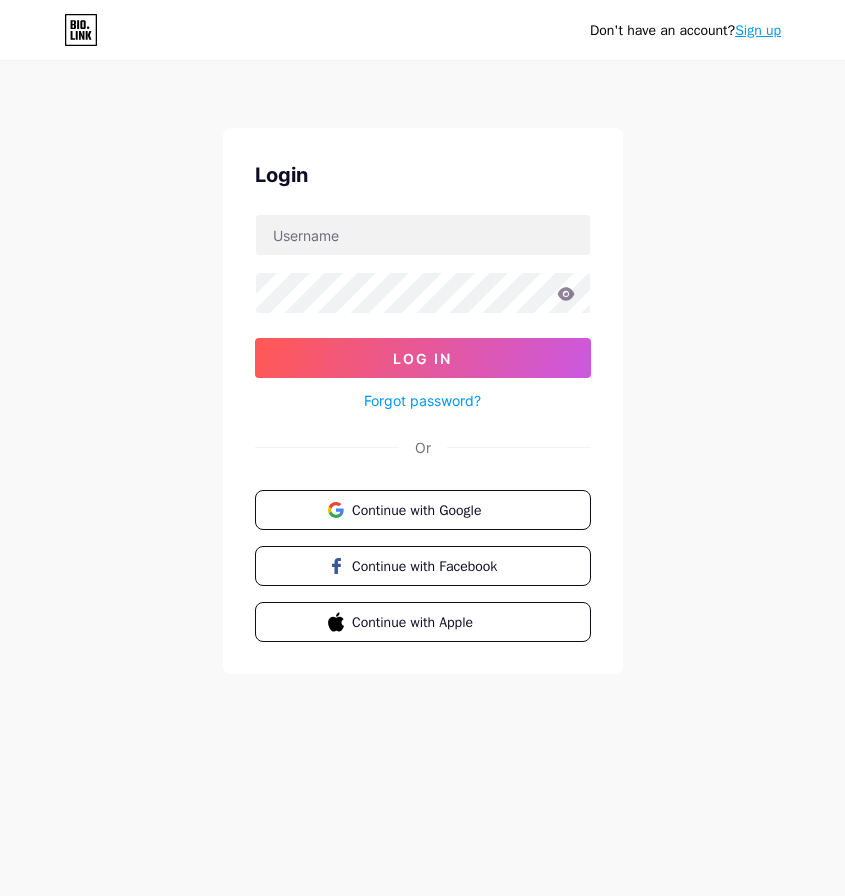 scroll, scrollTop: 0, scrollLeft: 0, axis: both 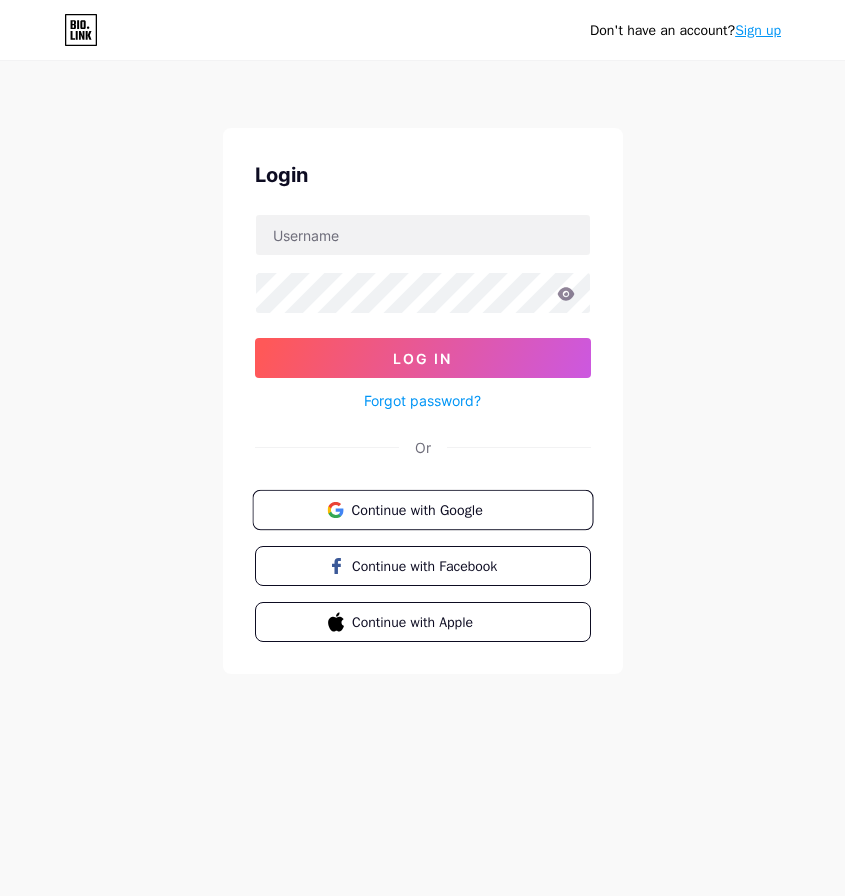 click on "Continue with Google" at bounding box center (434, 509) 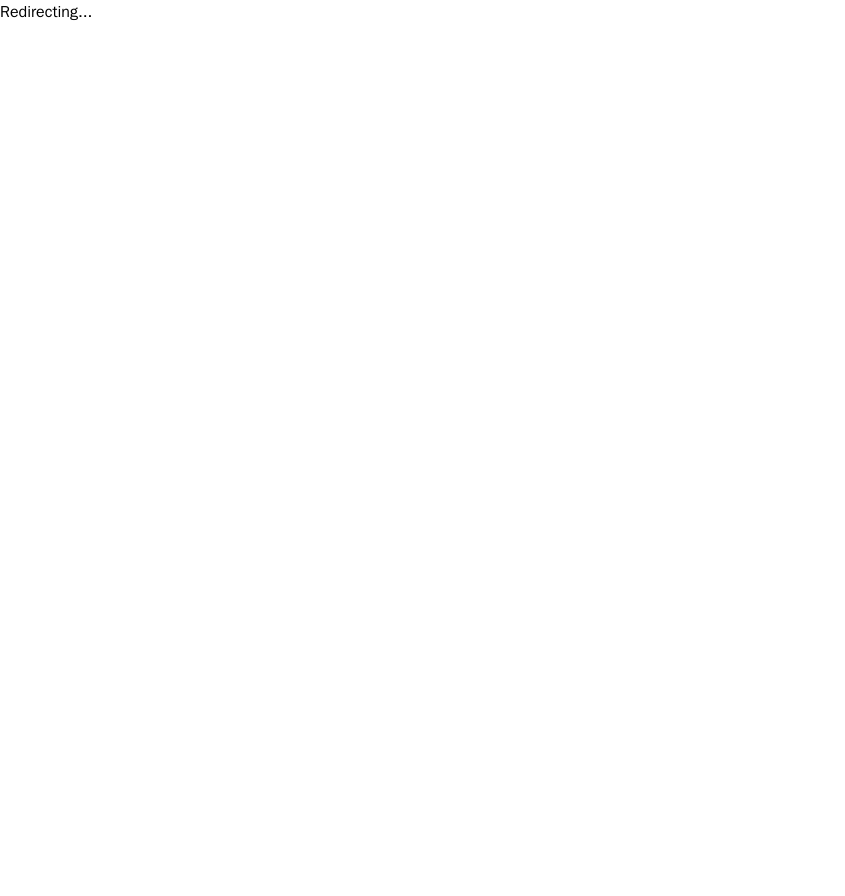 scroll, scrollTop: 0, scrollLeft: 0, axis: both 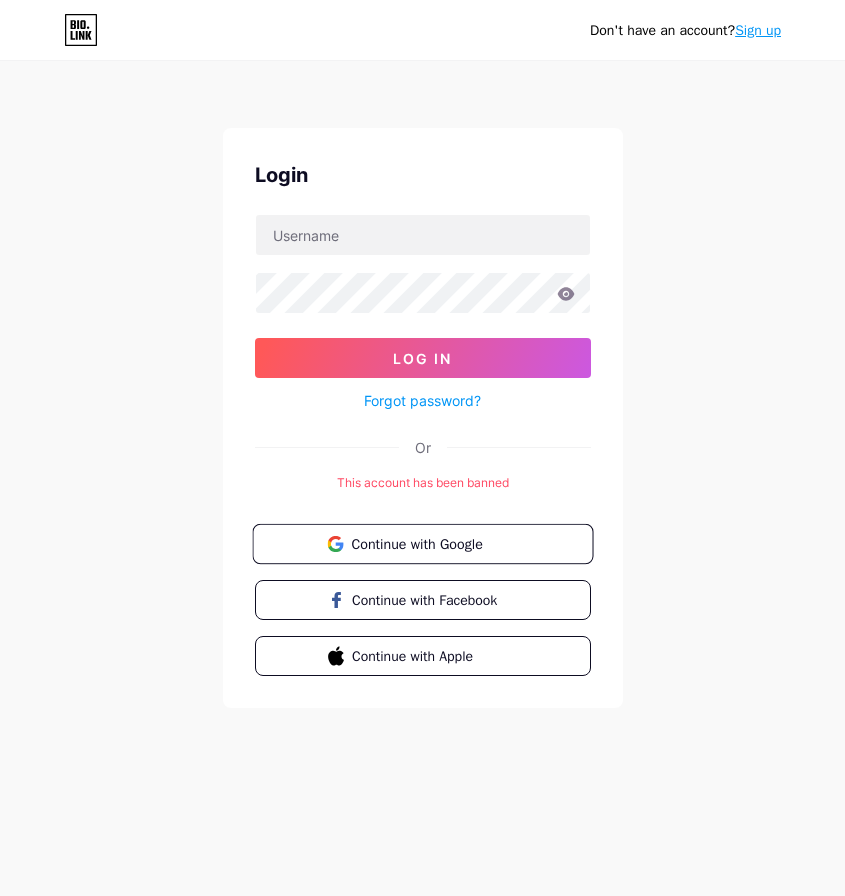 click on "Continue with Google" at bounding box center (434, 543) 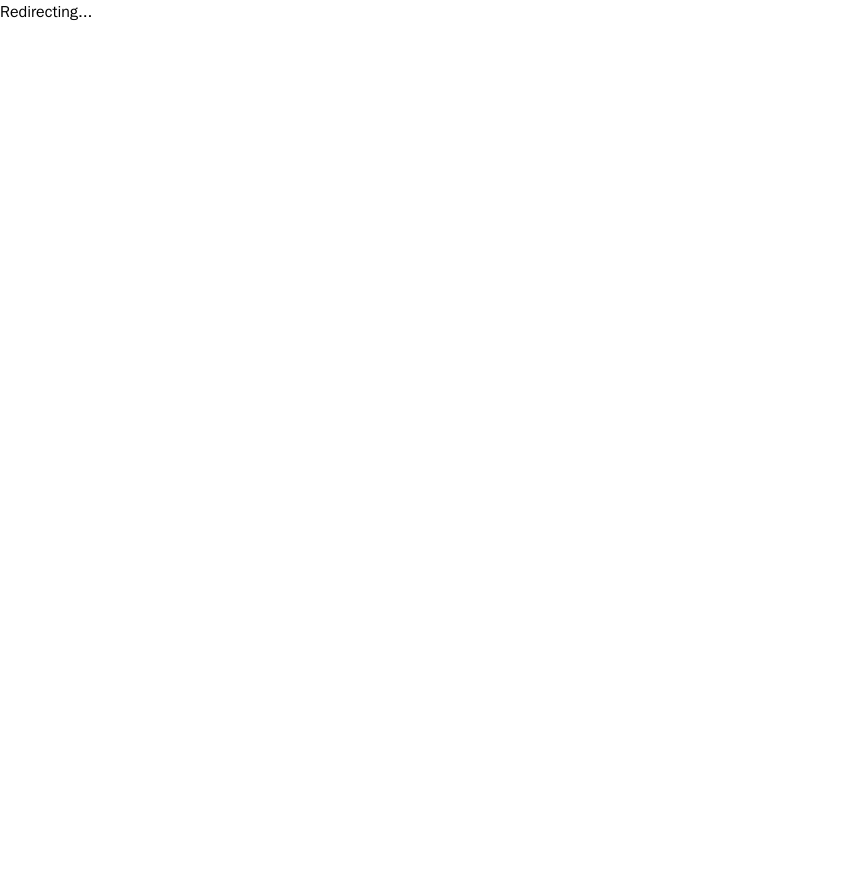 scroll, scrollTop: 0, scrollLeft: 0, axis: both 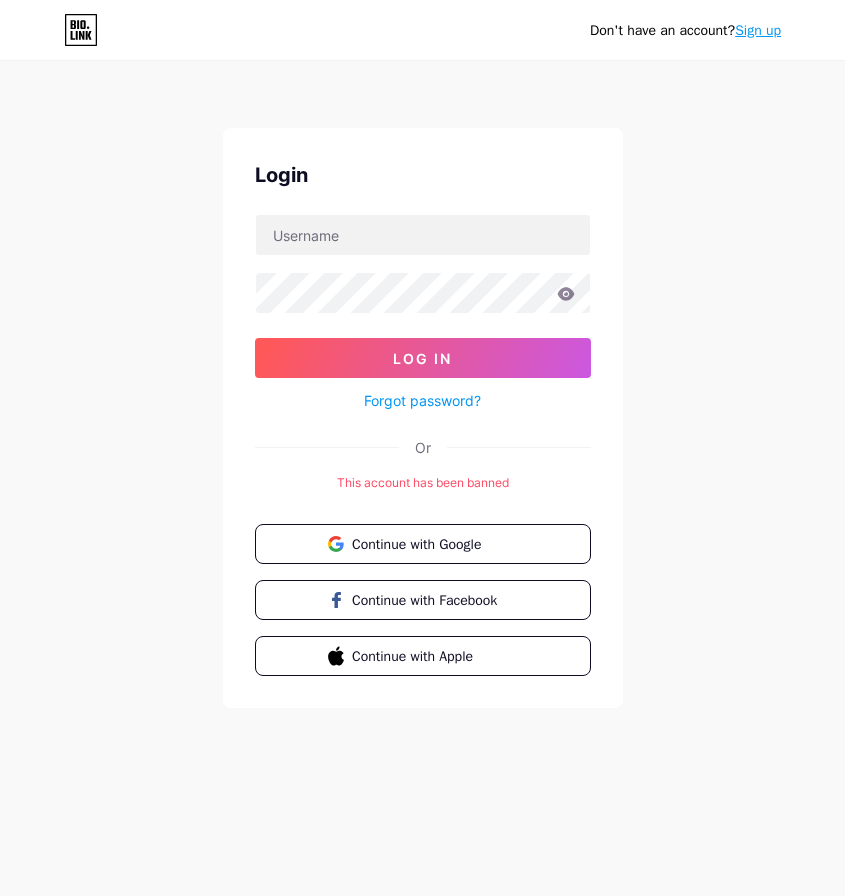 drag, startPoint x: 431, startPoint y: 414, endPoint x: 444, endPoint y: 468, distance: 55.542778 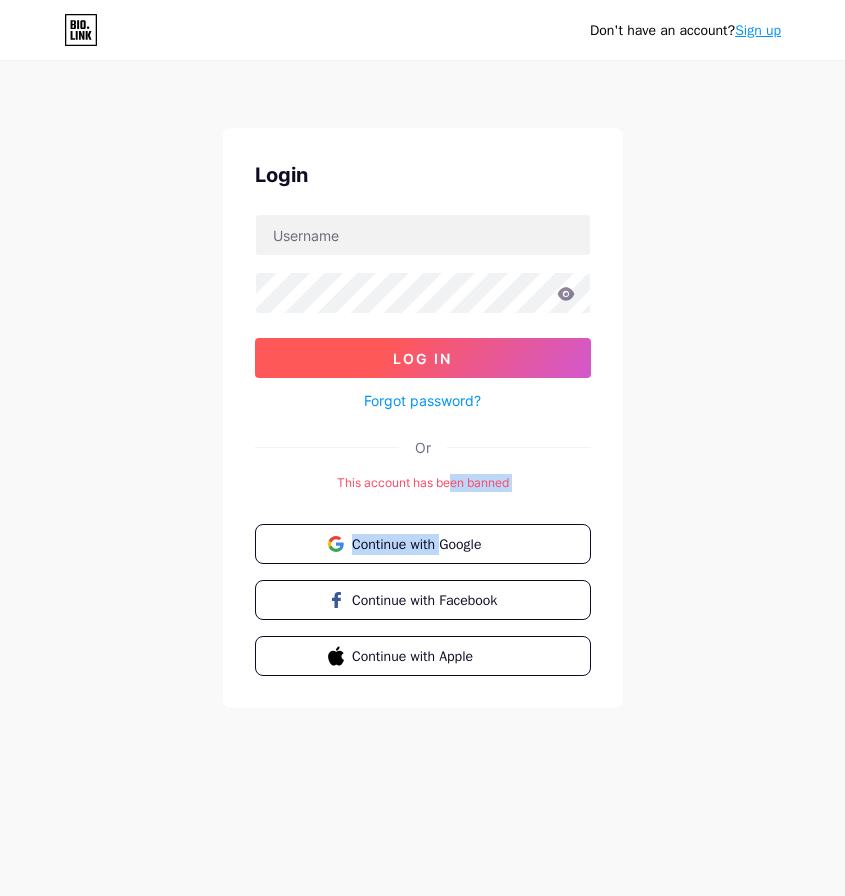 click on "Log In" at bounding box center [423, 358] 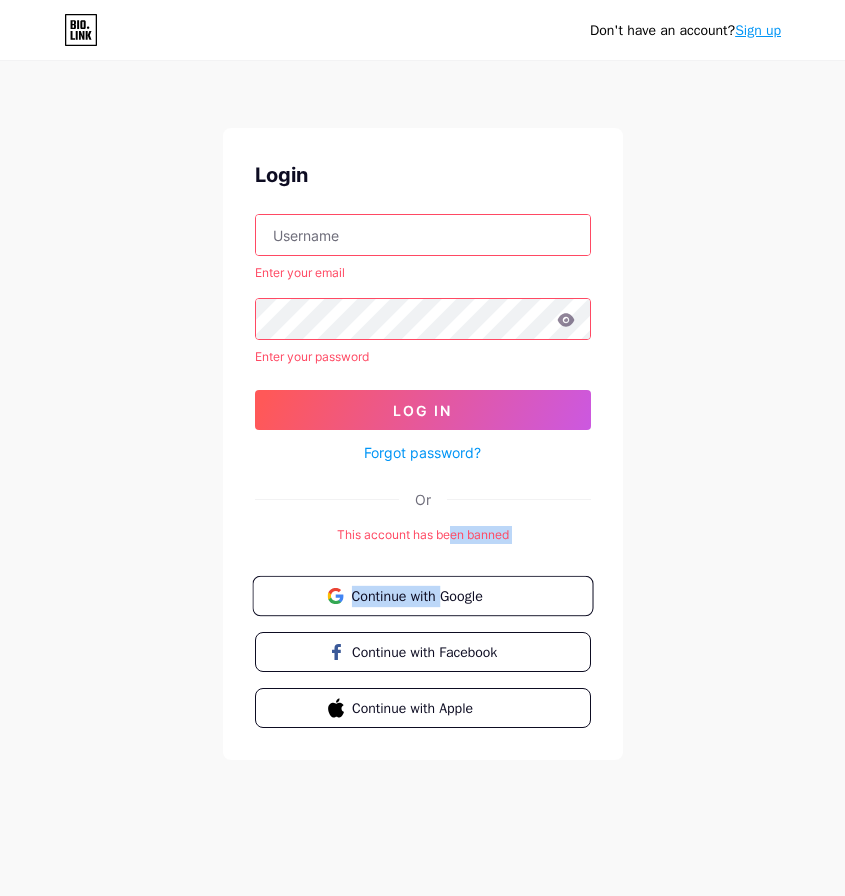 click on "Continue with Google" at bounding box center [434, 595] 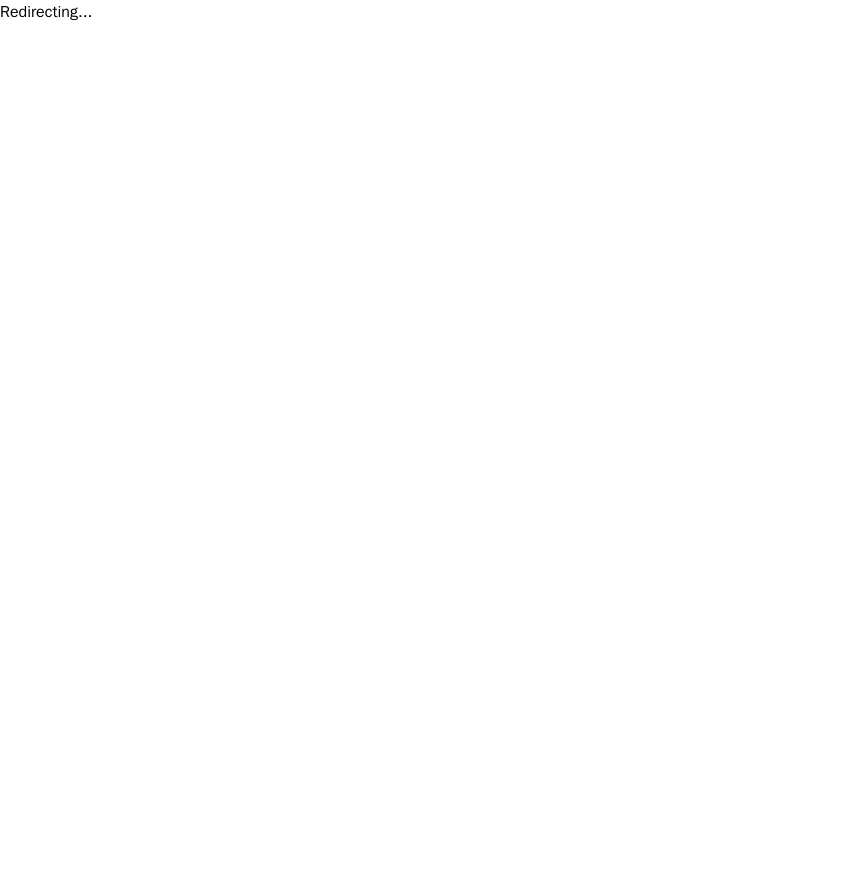 scroll, scrollTop: 0, scrollLeft: 0, axis: both 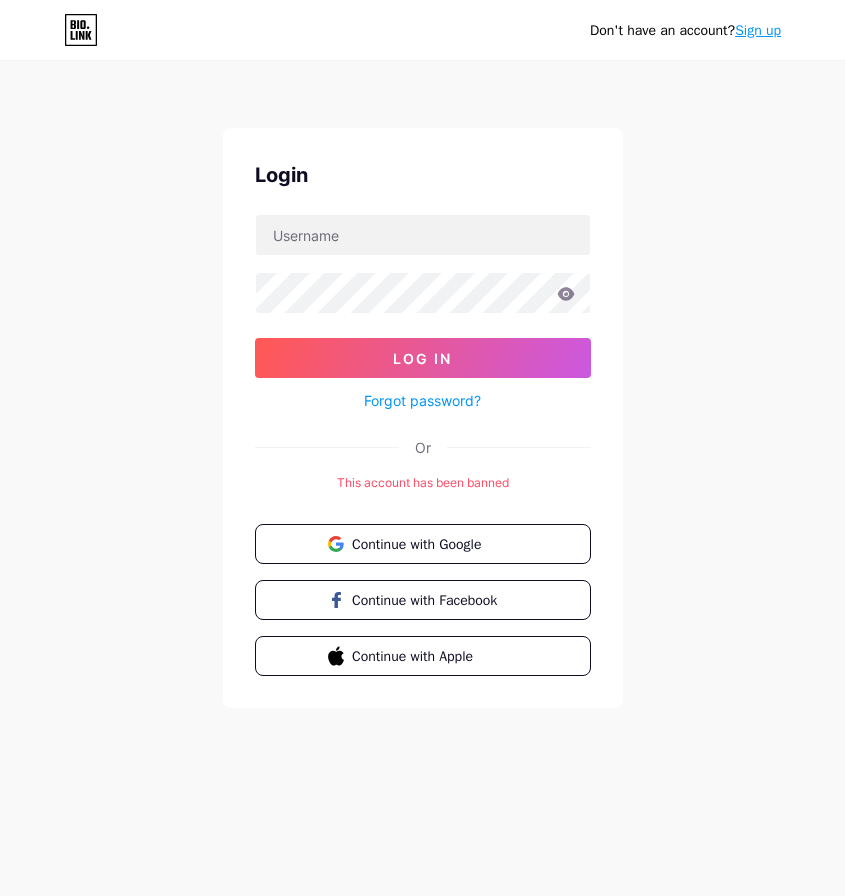 click on "Don't have an account?  Sign up   Login                   Log In
Forgot password?
Or     This account has been banned   Continue with Google     Continue with Facebook
Continue with Apple" at bounding box center [422, 386] 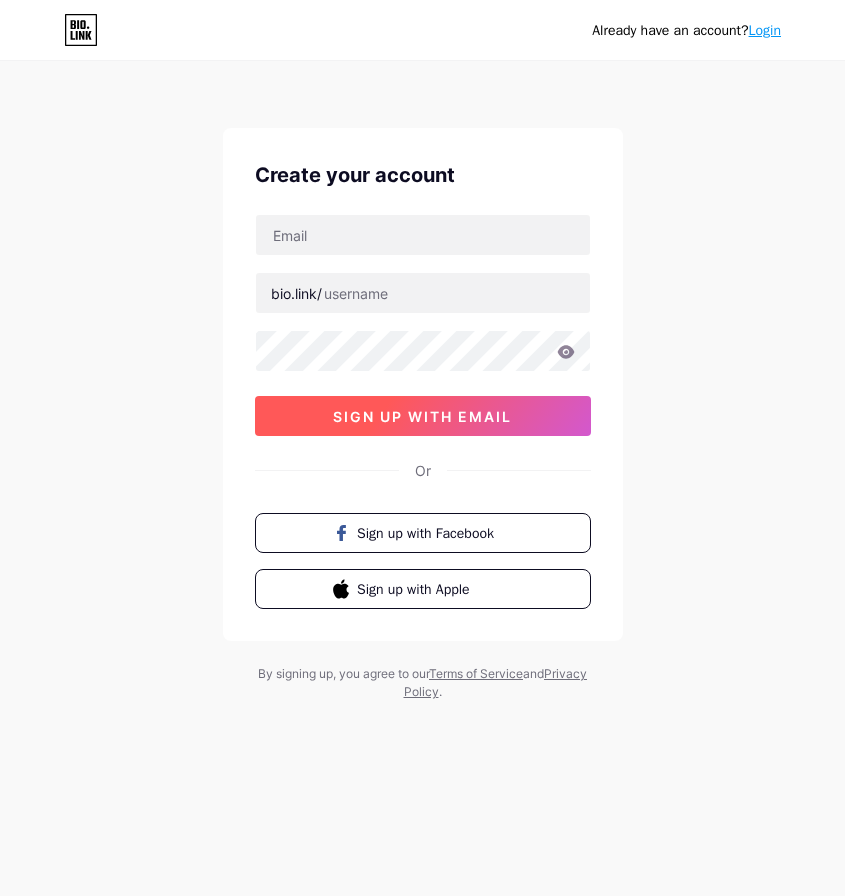scroll, scrollTop: 0, scrollLeft: 0, axis: both 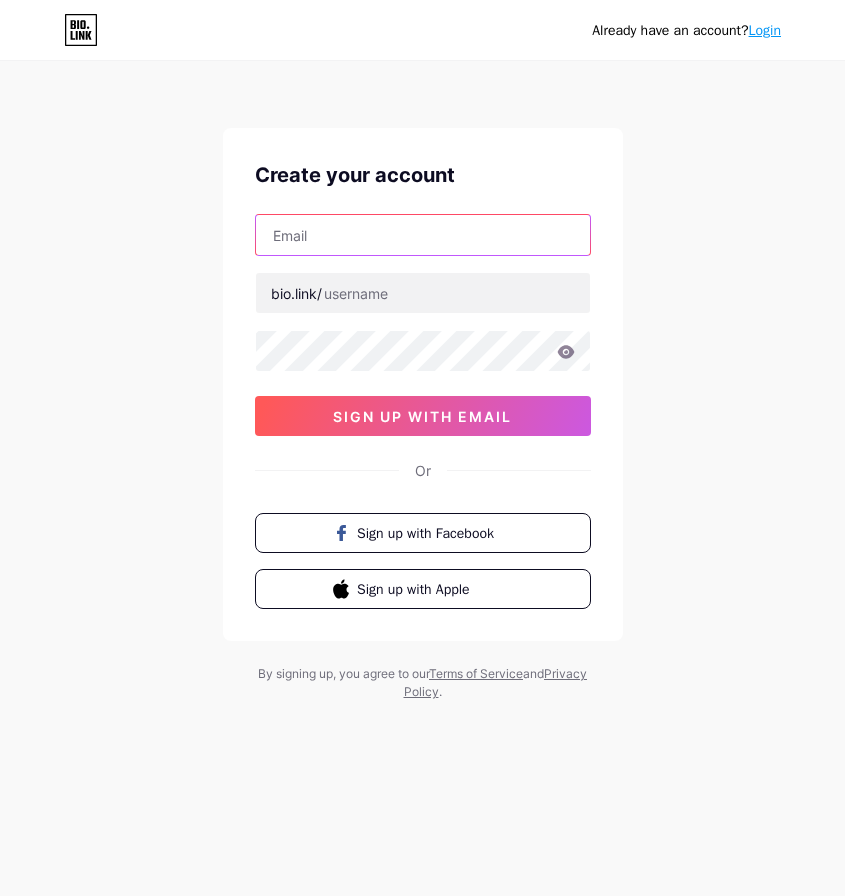 click at bounding box center (423, 235) 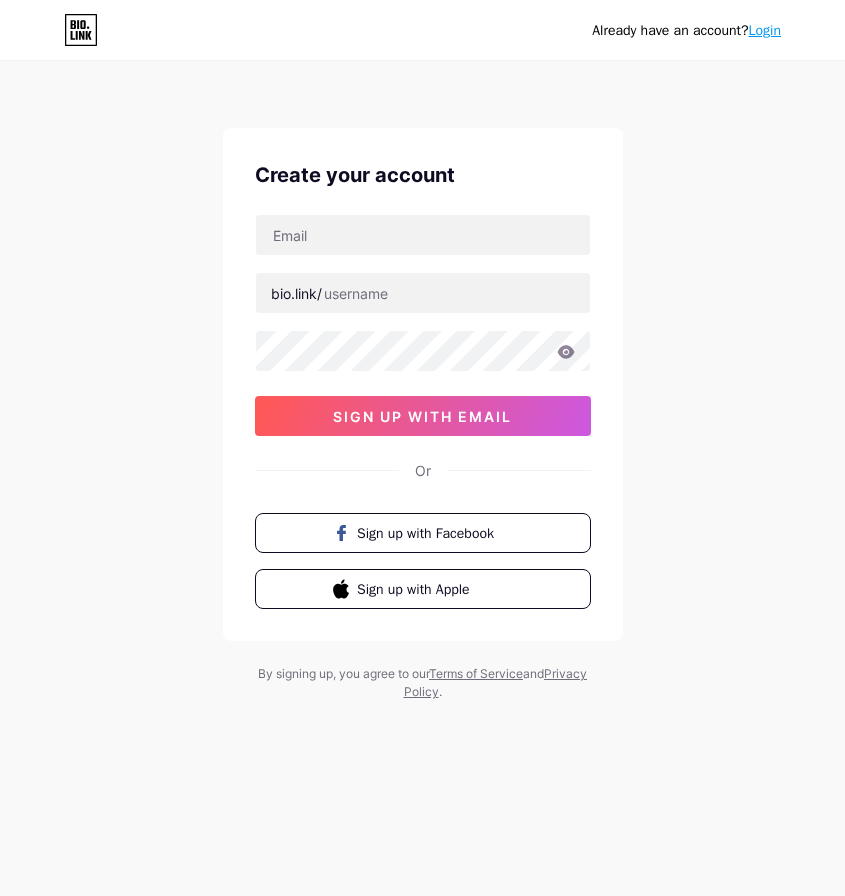 click on "Already have an account?  Login   Create your account         bio.link/                       sign up with email         Or       Sign up with Facebook
Sign up with Apple
By signing up, you agree to our  Terms of Service  and  Privacy Policy ." at bounding box center [422, 448] 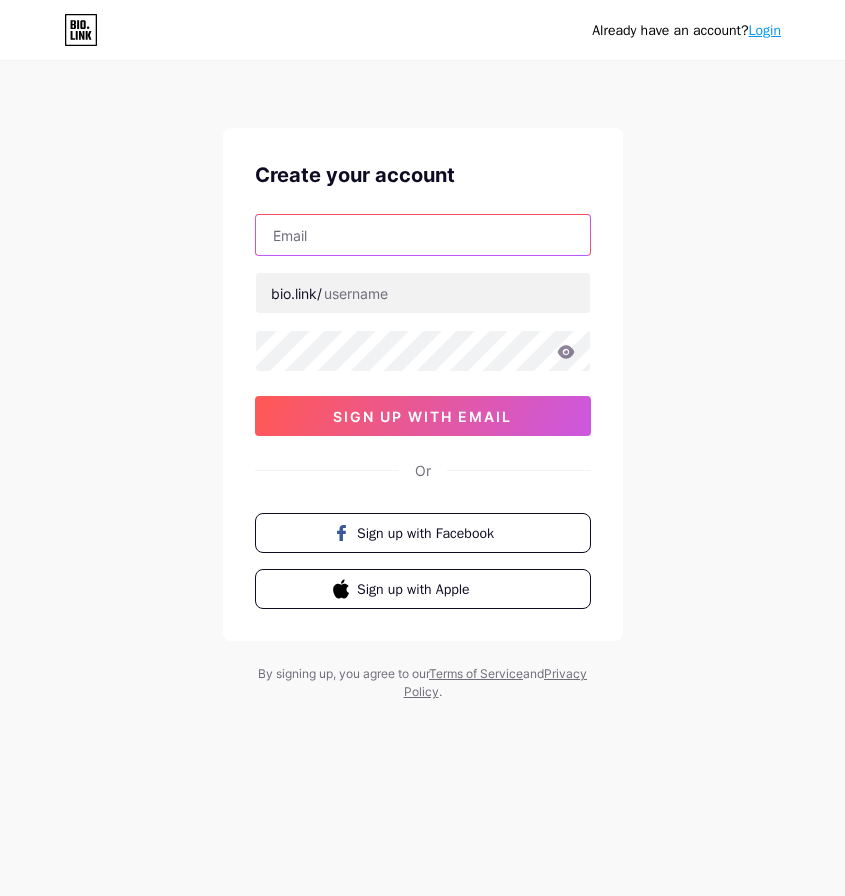 click at bounding box center (423, 235) 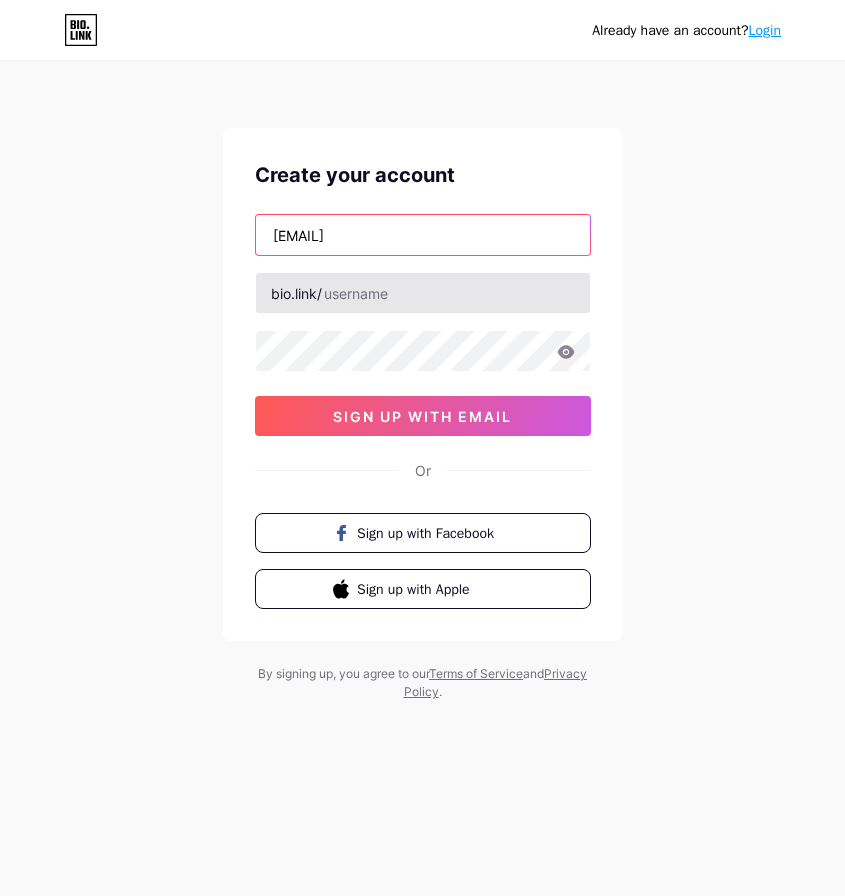 type on "[EMAIL]" 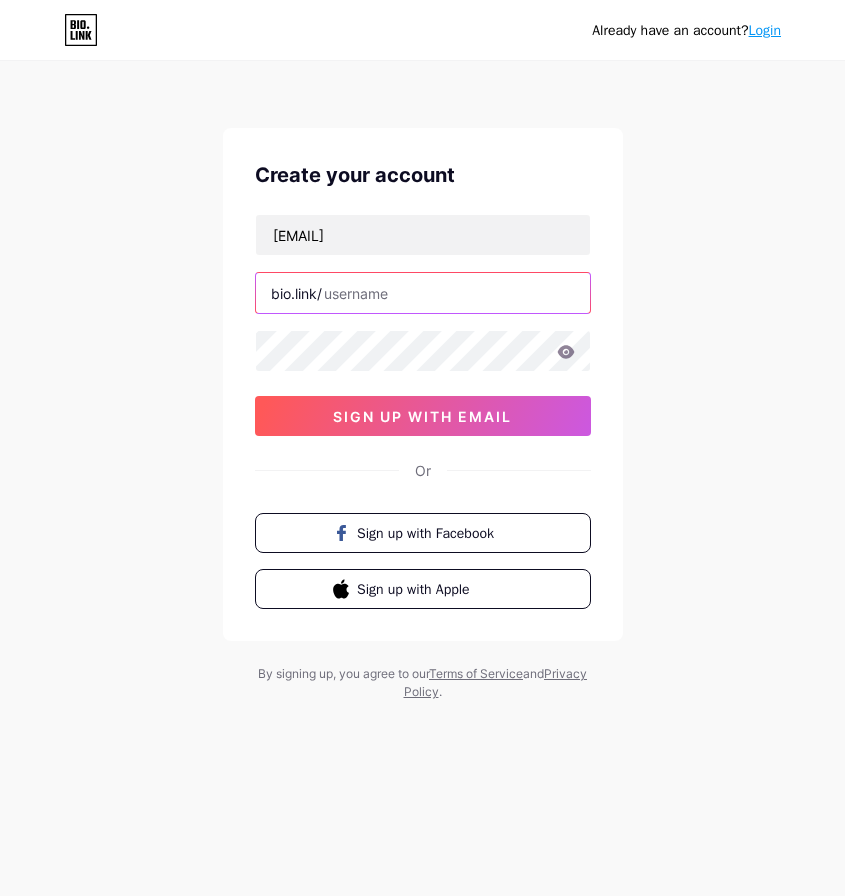 click at bounding box center [423, 293] 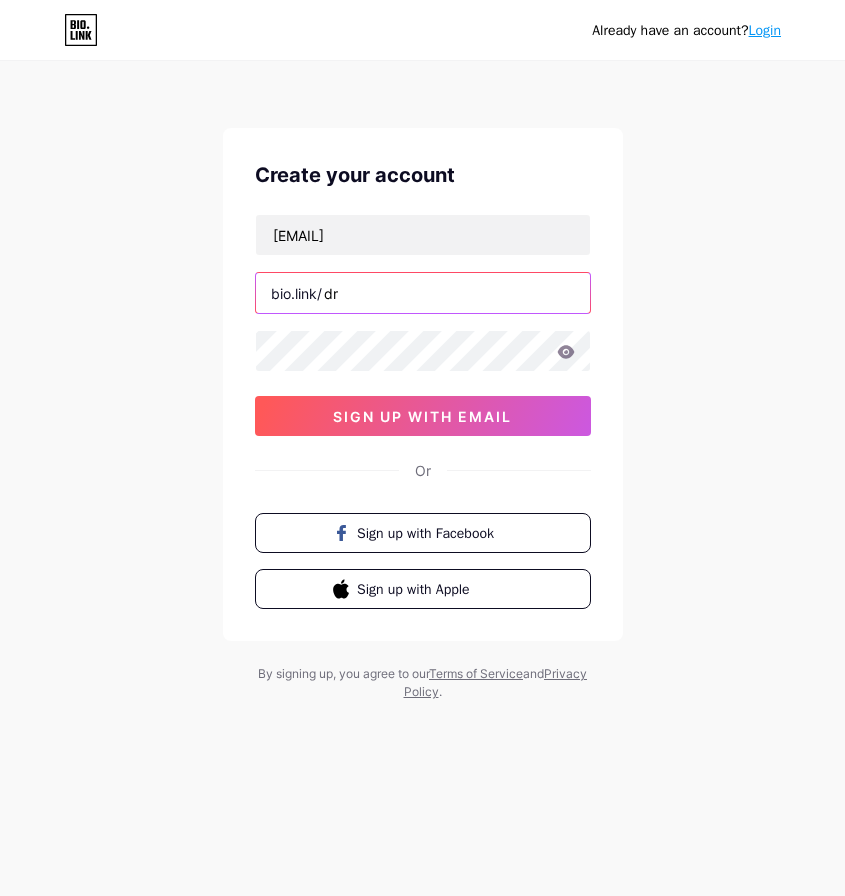 type on "d" 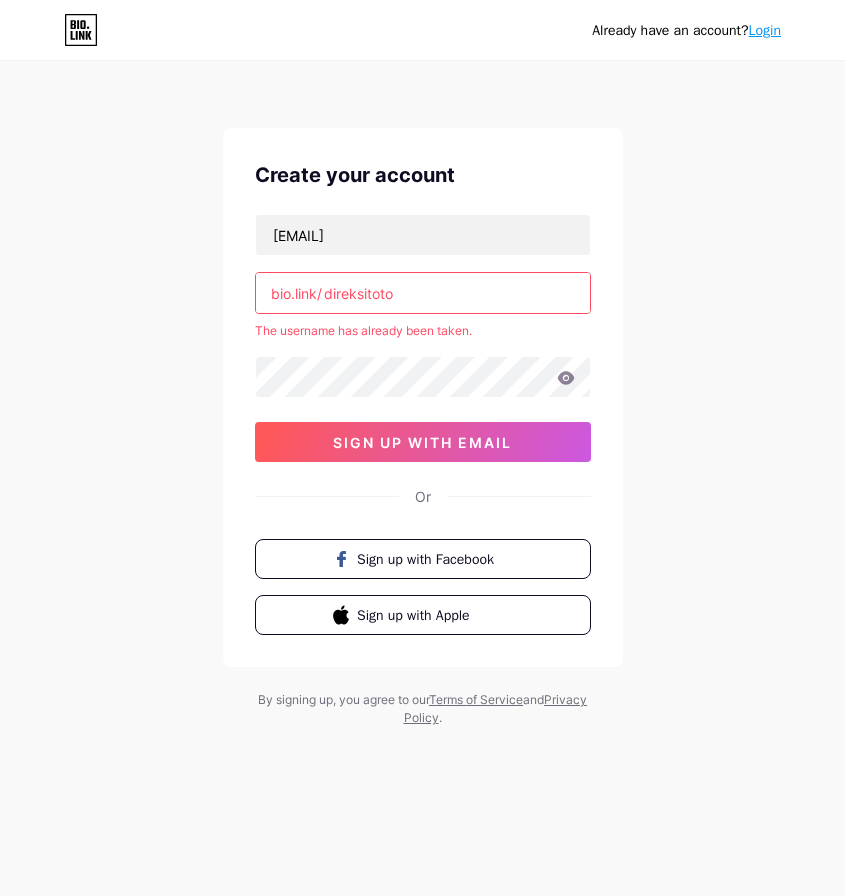 click on "direksitoto" at bounding box center [423, 293] 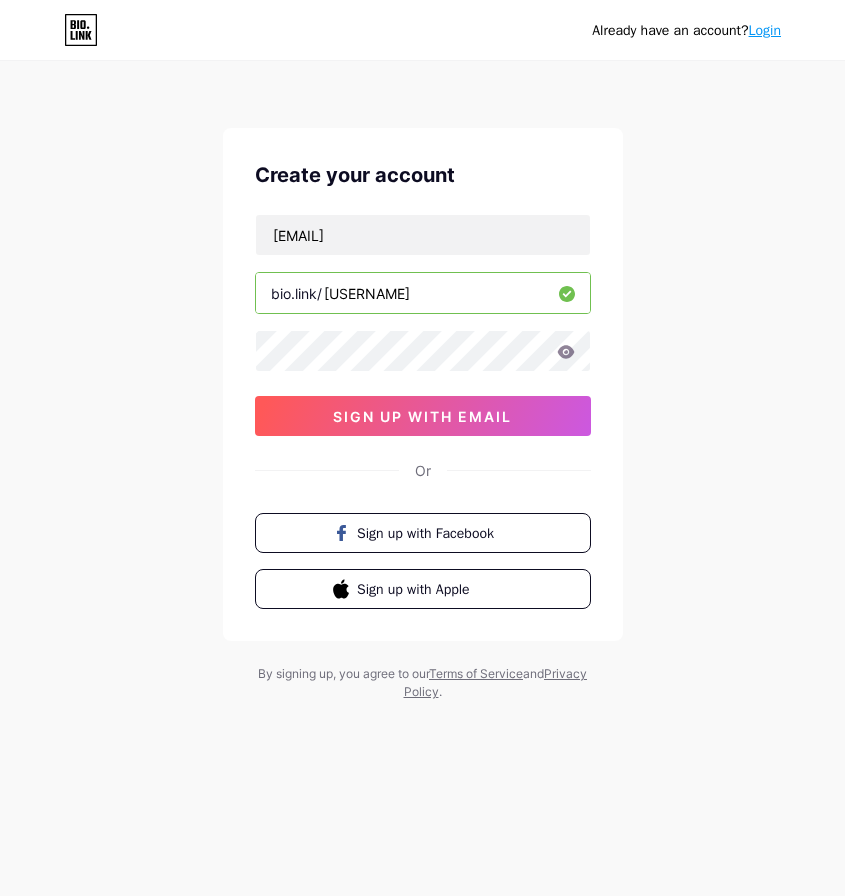 type on "[USERNAME]" 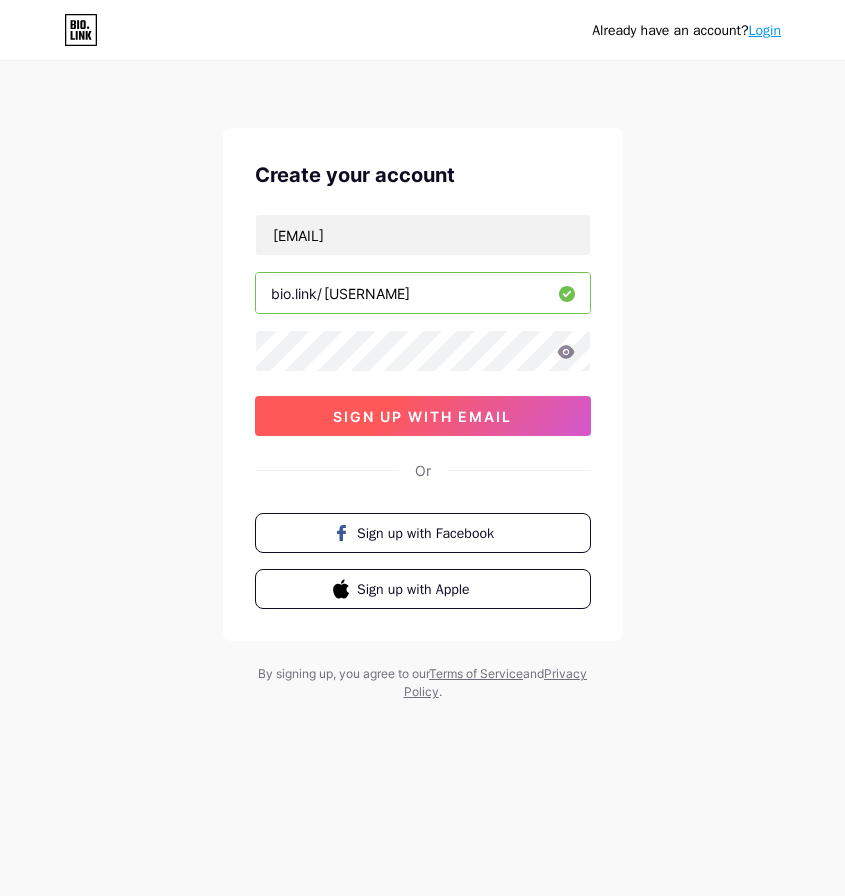 click on "sign up with email" at bounding box center (423, 416) 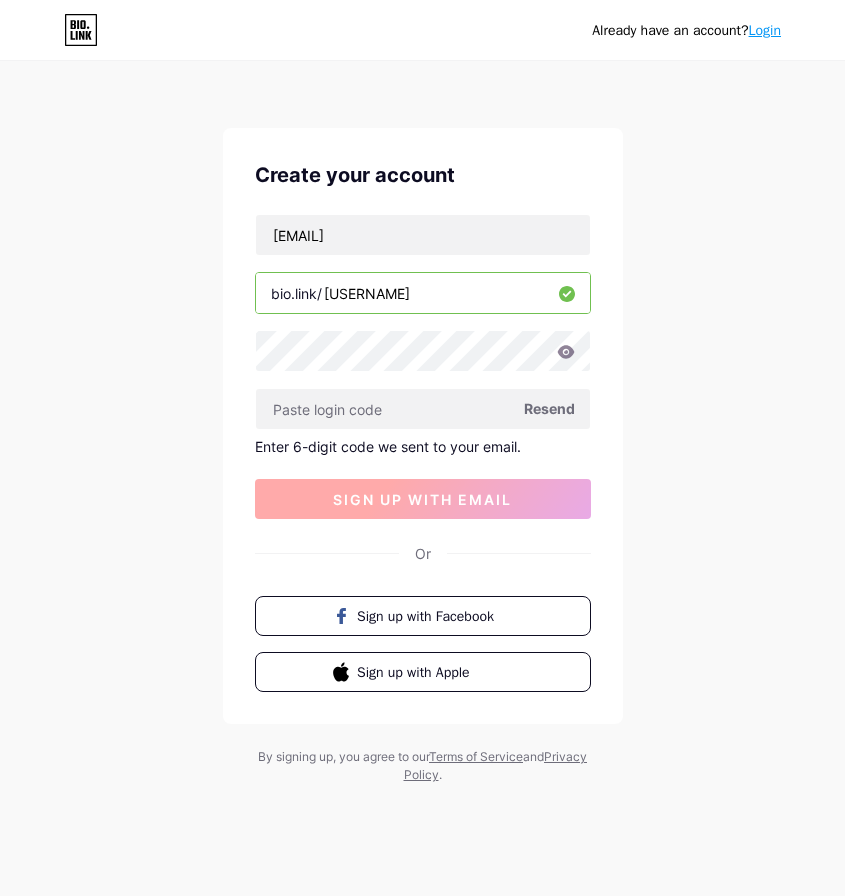 click on "sign up with email" at bounding box center (423, 499) 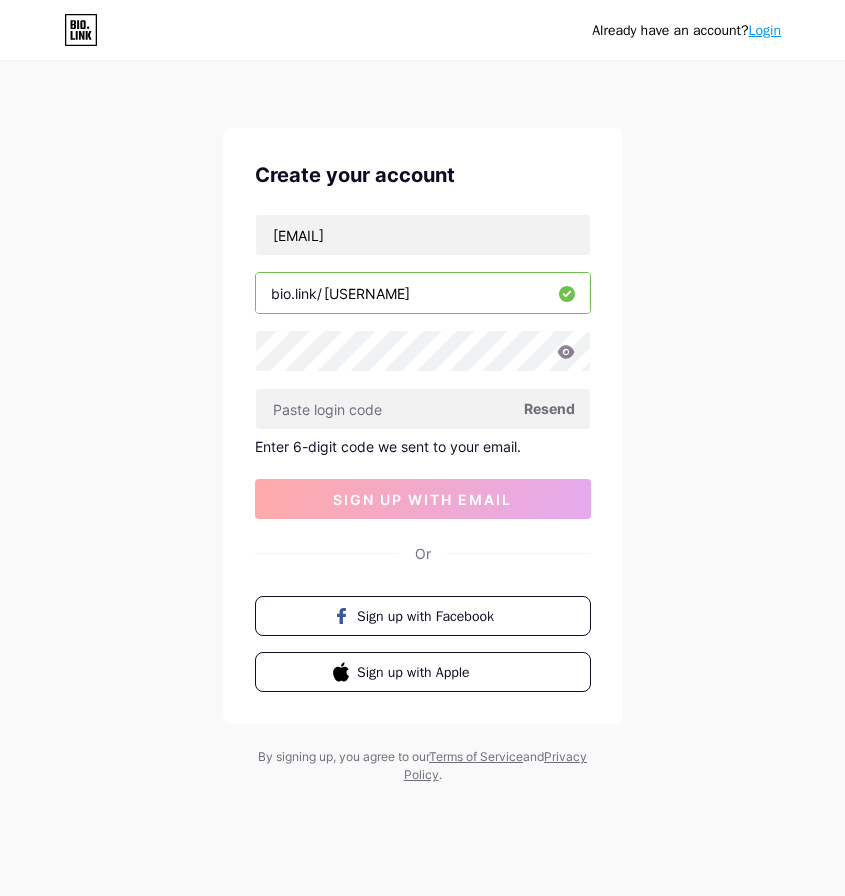 click on "Already have an account?  Login   Create your account     ratna00putri@gmail.com     bio.link/   direksit0t0                 Resend     Enter 6-digit code we sent to your email.         sign up with email         Or       Sign up with Facebook
Sign up with Apple
By signing up, you agree to our  Terms of Service  and  Privacy Policy ." at bounding box center (422, 424) 